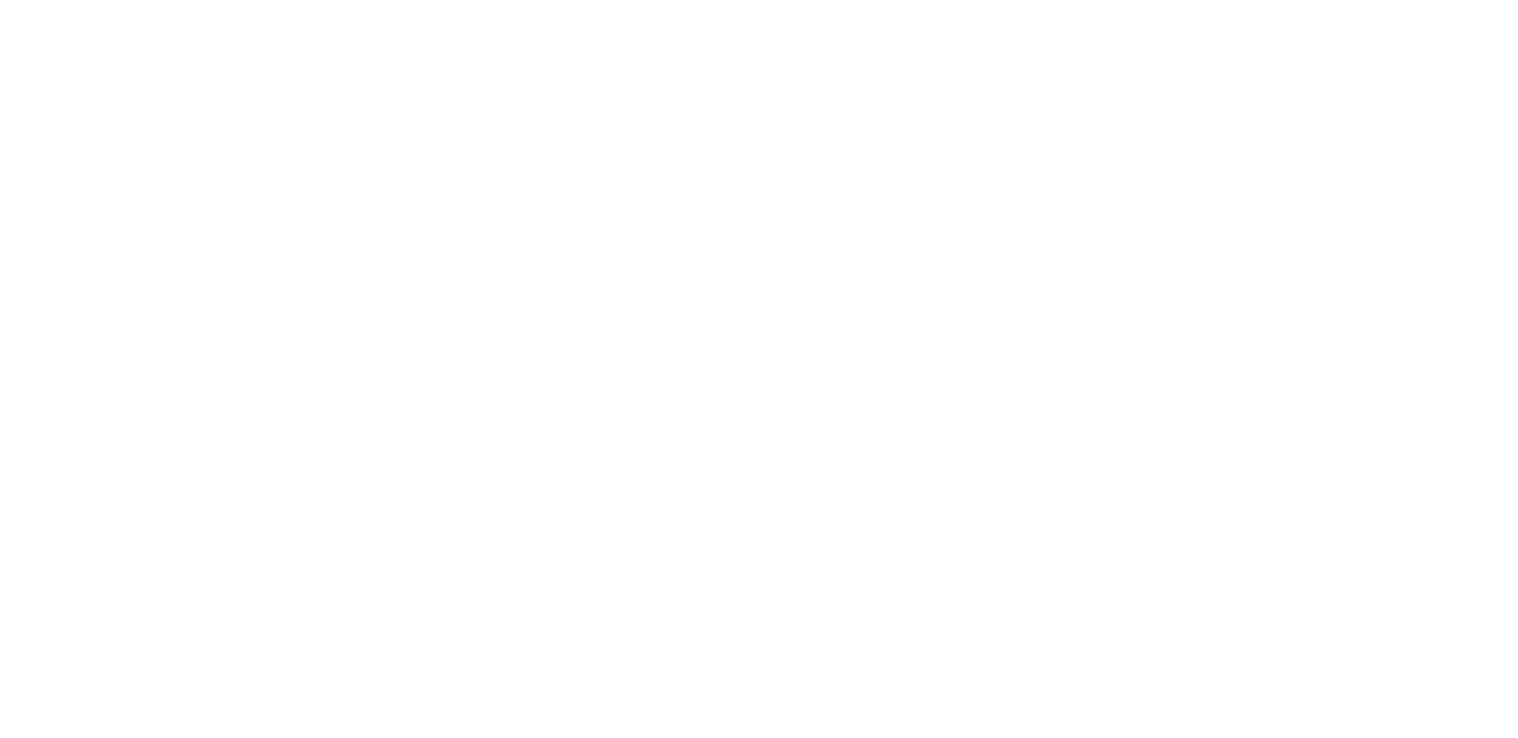 scroll, scrollTop: 0, scrollLeft: 0, axis: both 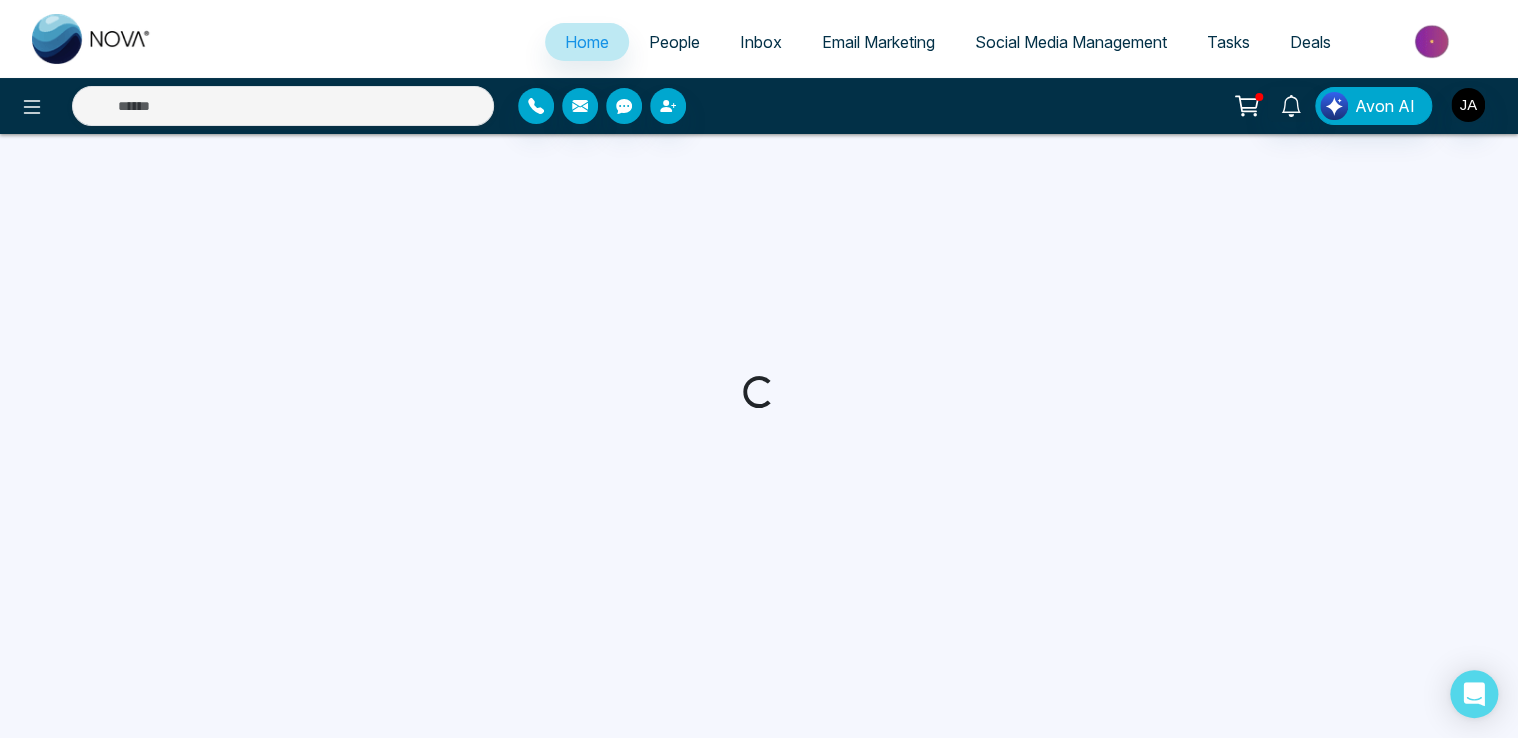 select on "*" 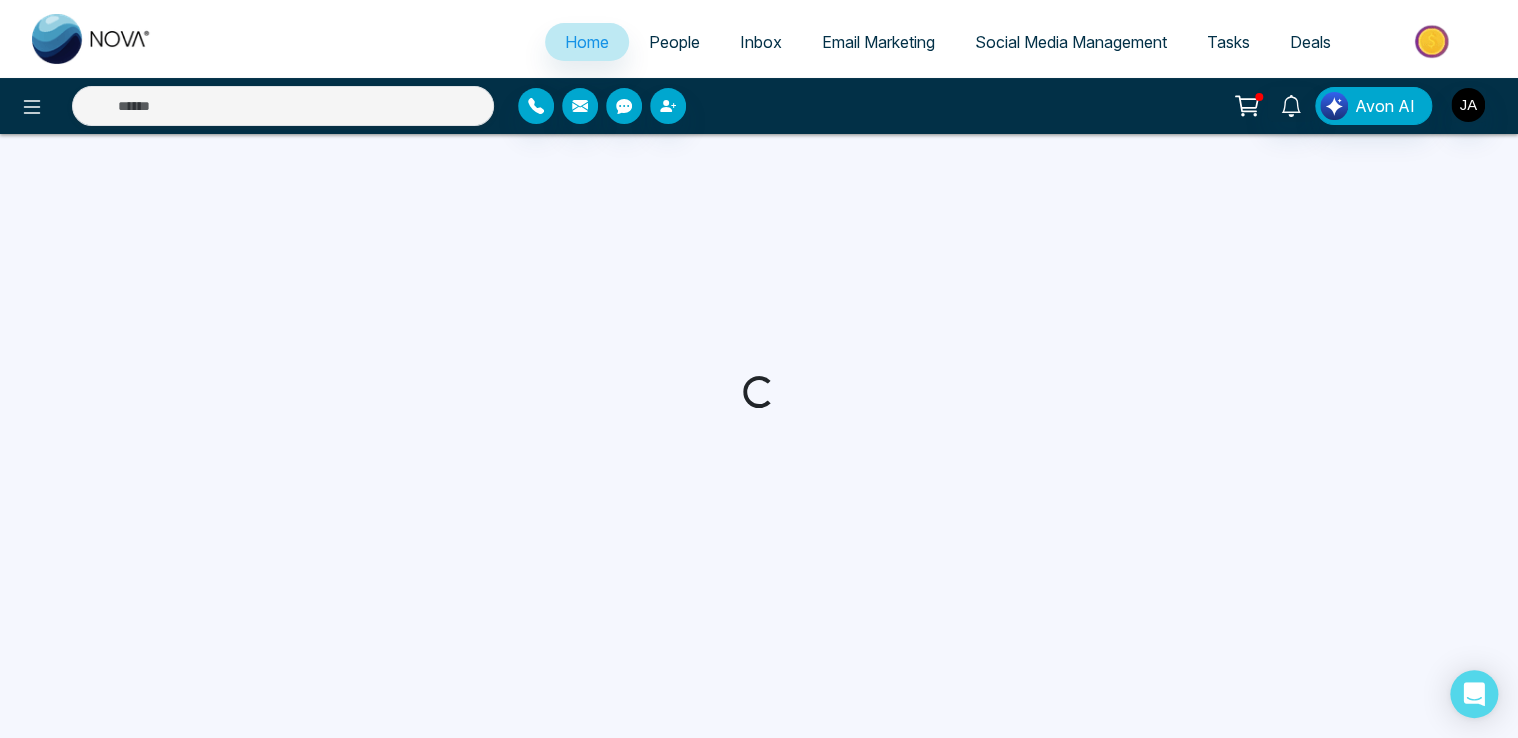 select on "*" 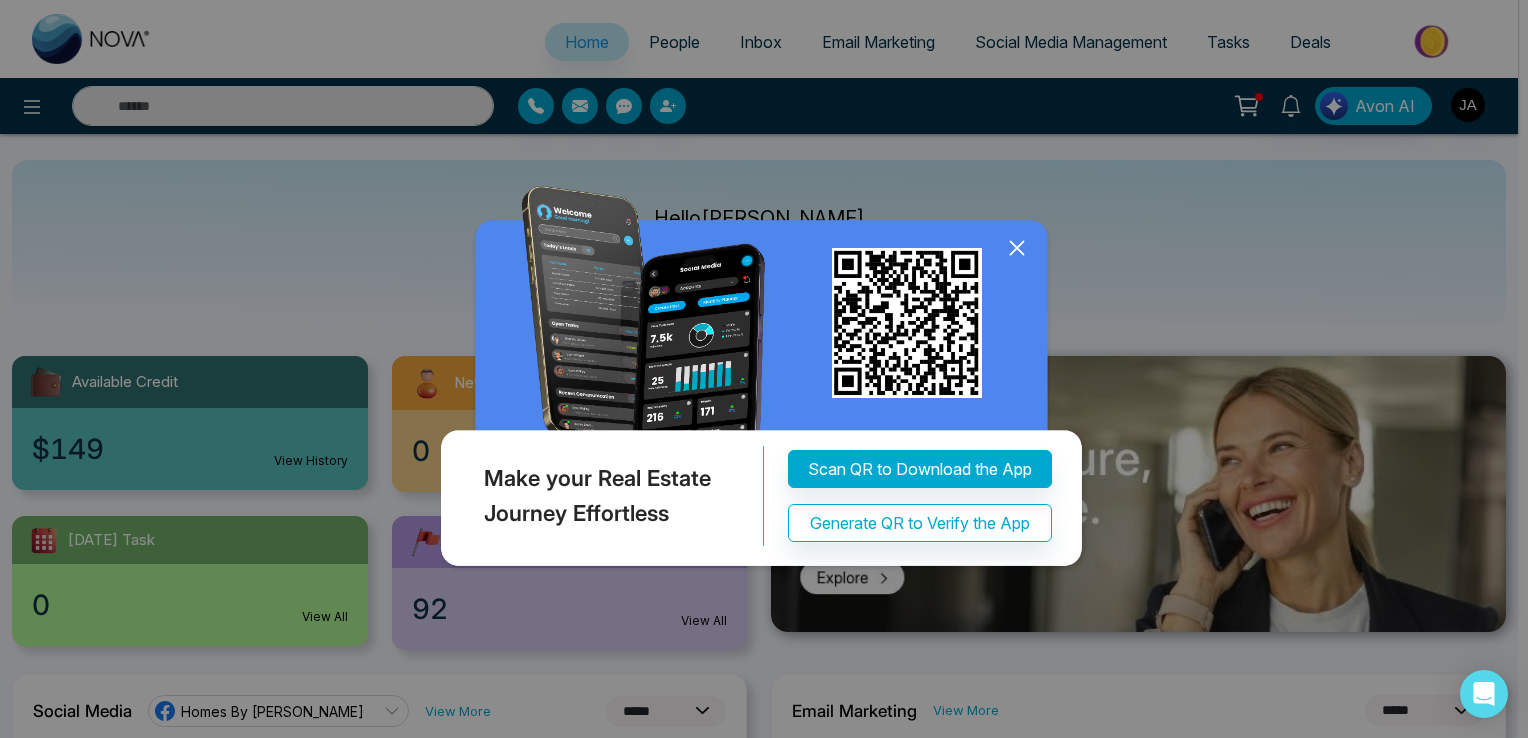 click 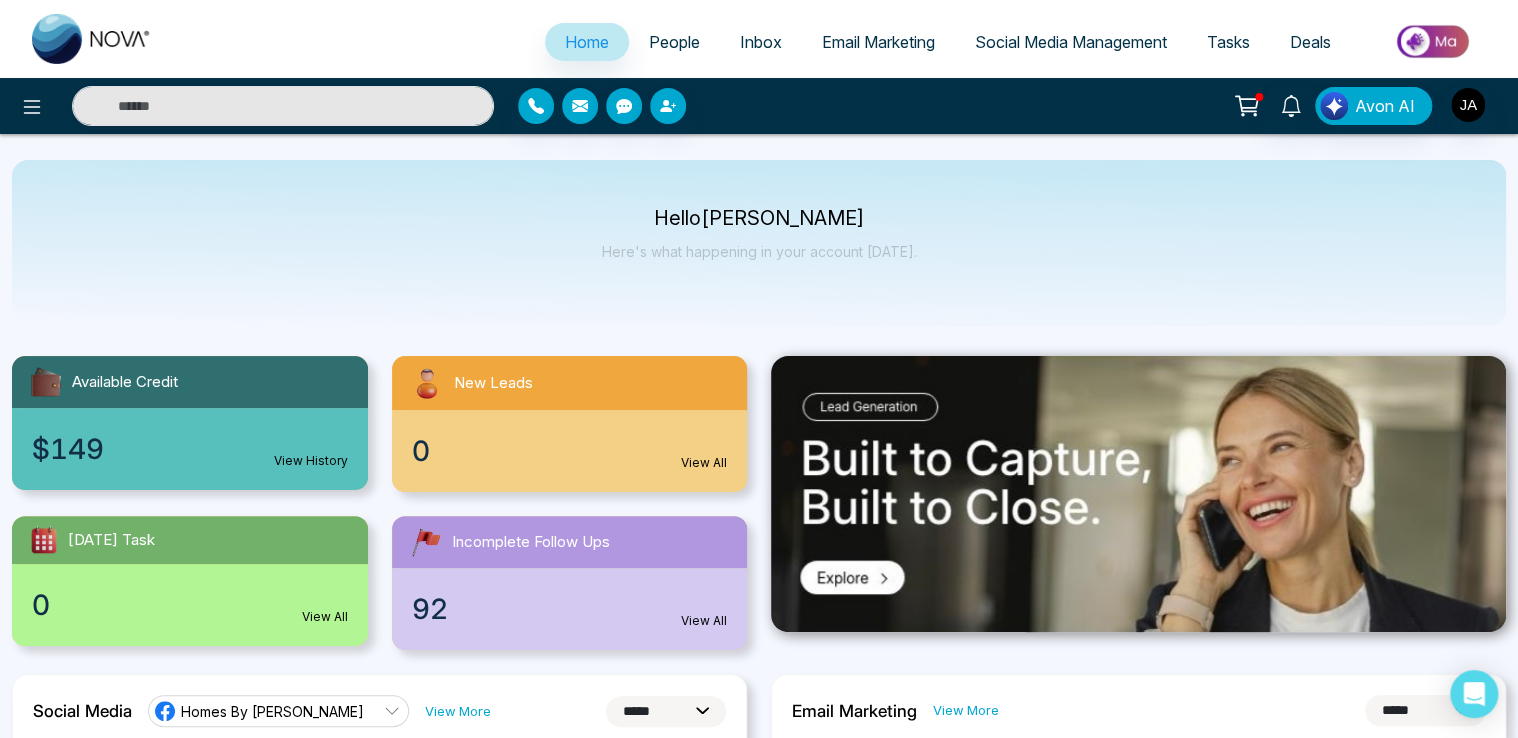click on "People" at bounding box center [674, 42] 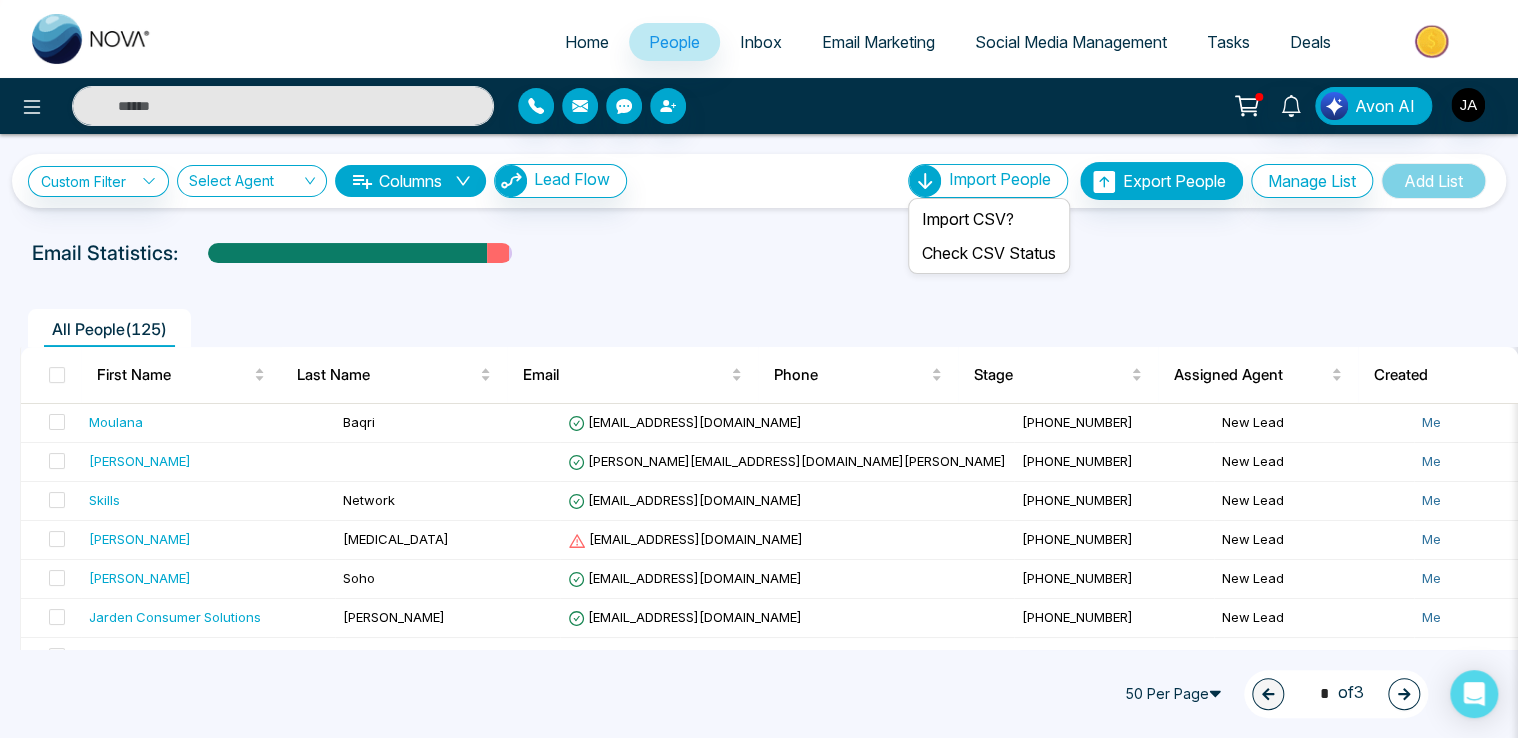 click on "Import People" at bounding box center (1000, 179) 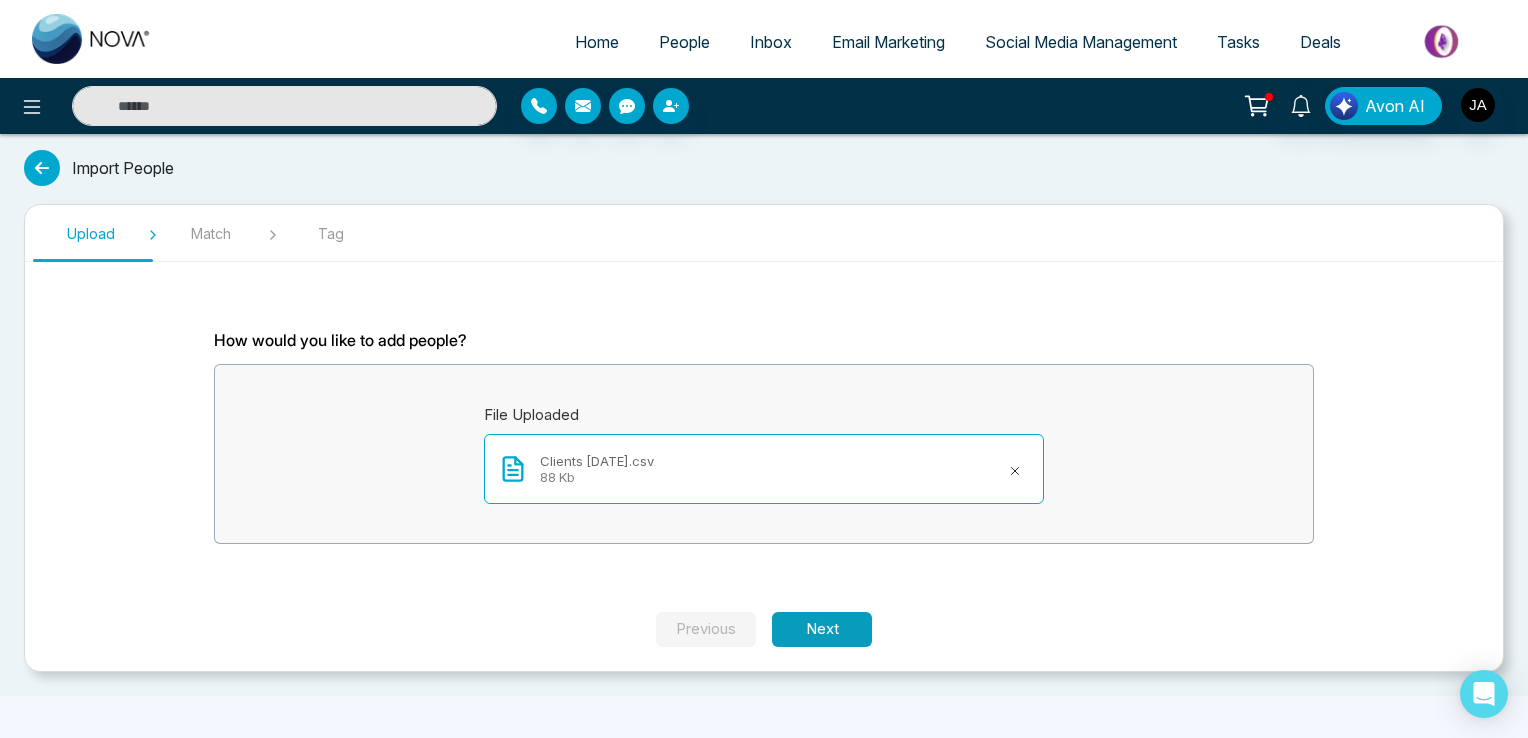 click on "Next" at bounding box center (822, 629) 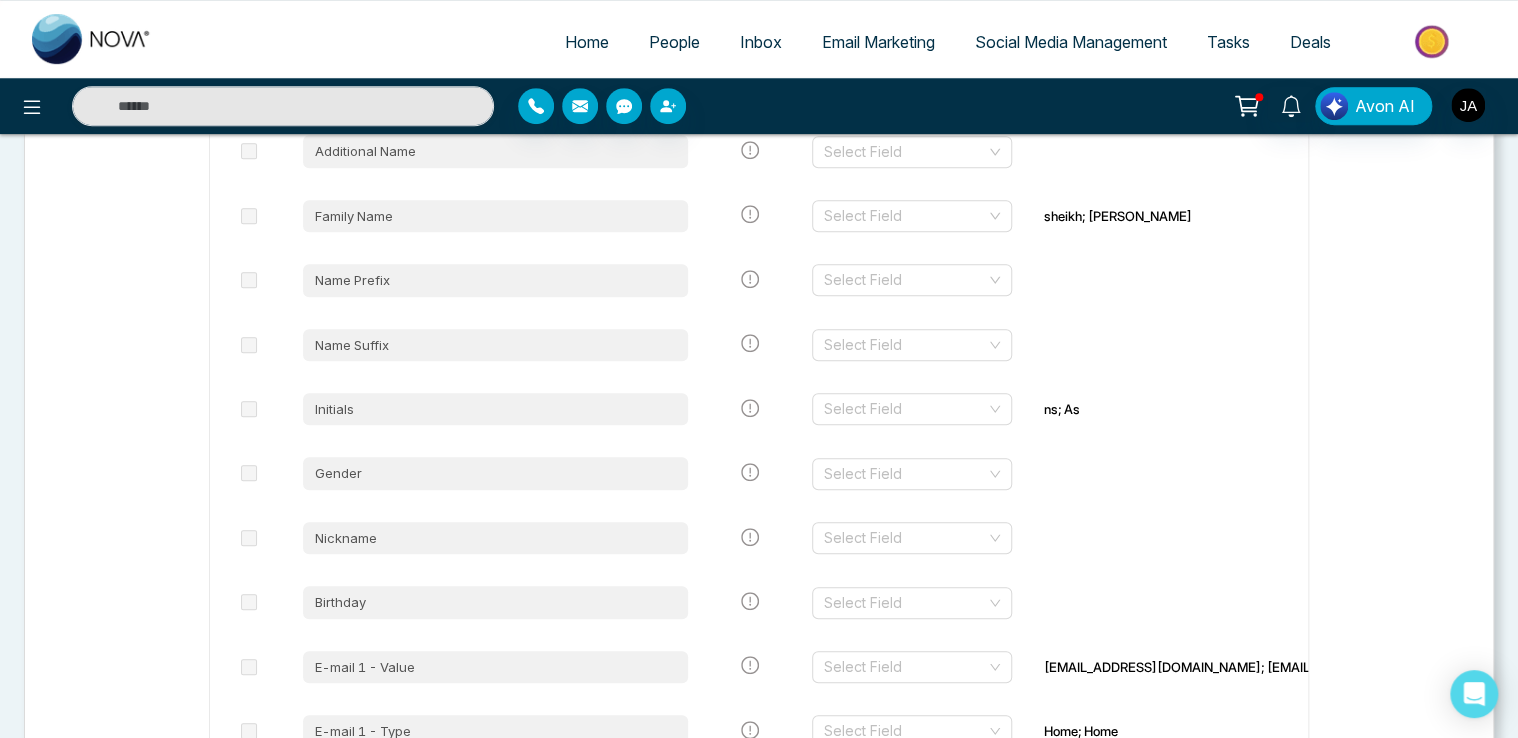 scroll, scrollTop: 229, scrollLeft: 0, axis: vertical 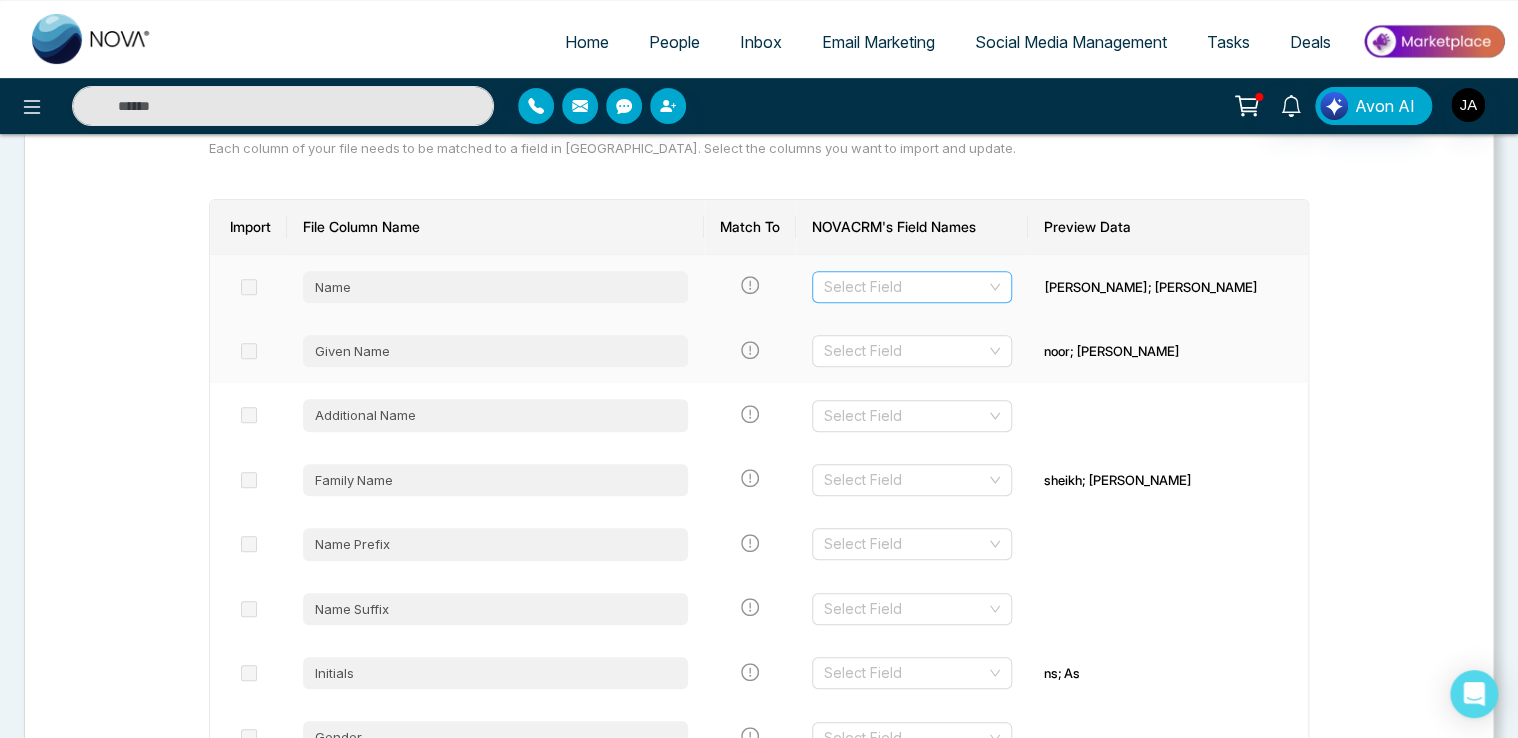 click at bounding box center [905, 287] 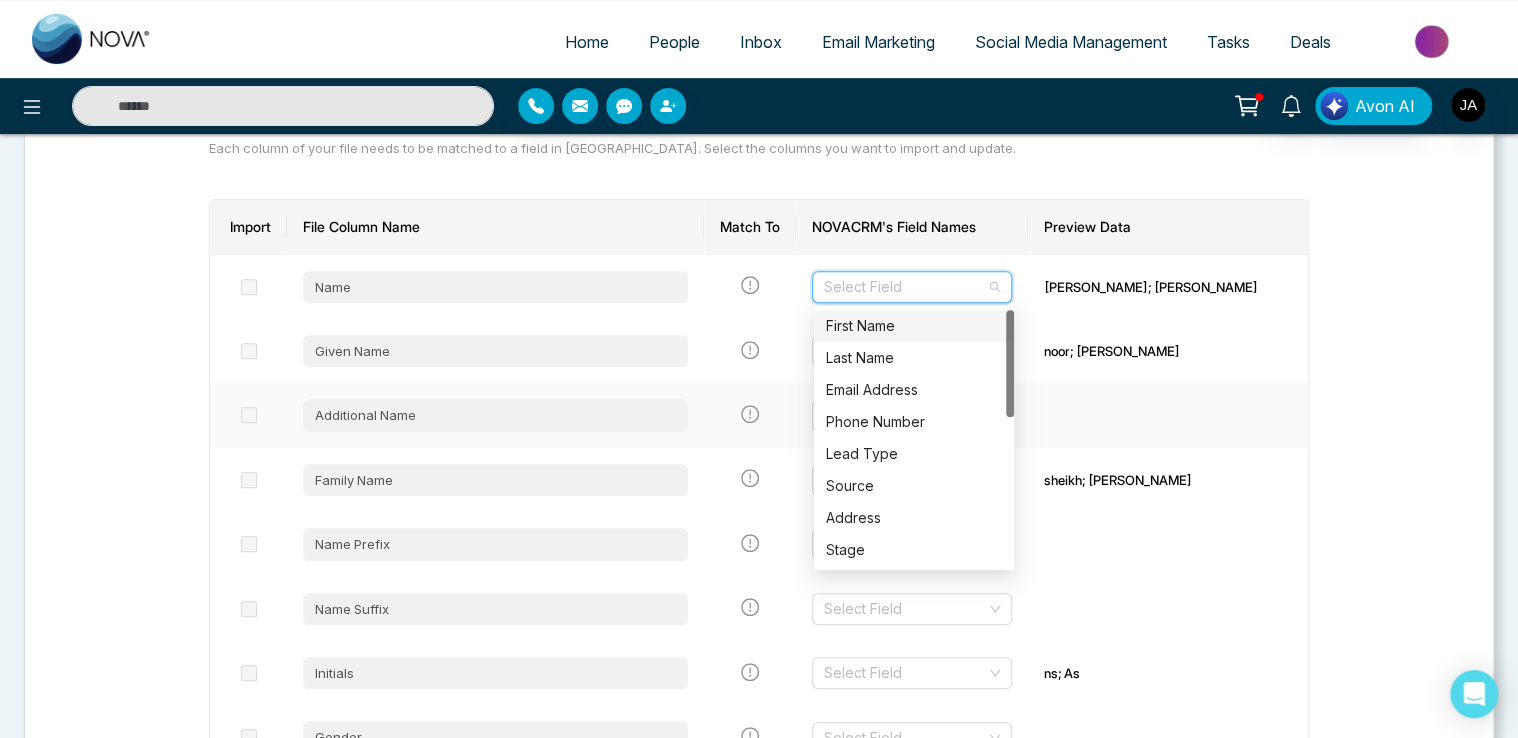 click on "First Name" at bounding box center (914, 326) 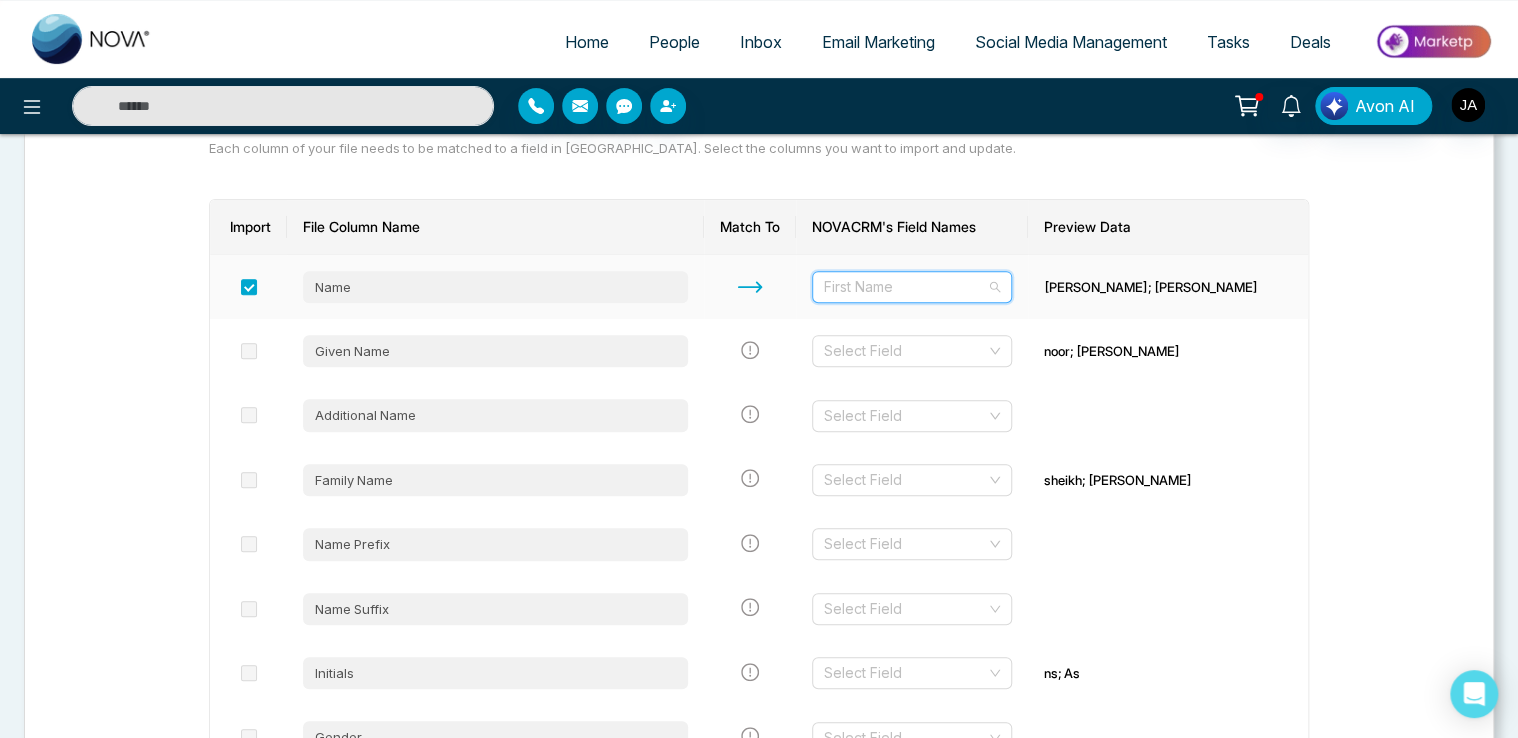 click on "First Name" at bounding box center [912, 287] 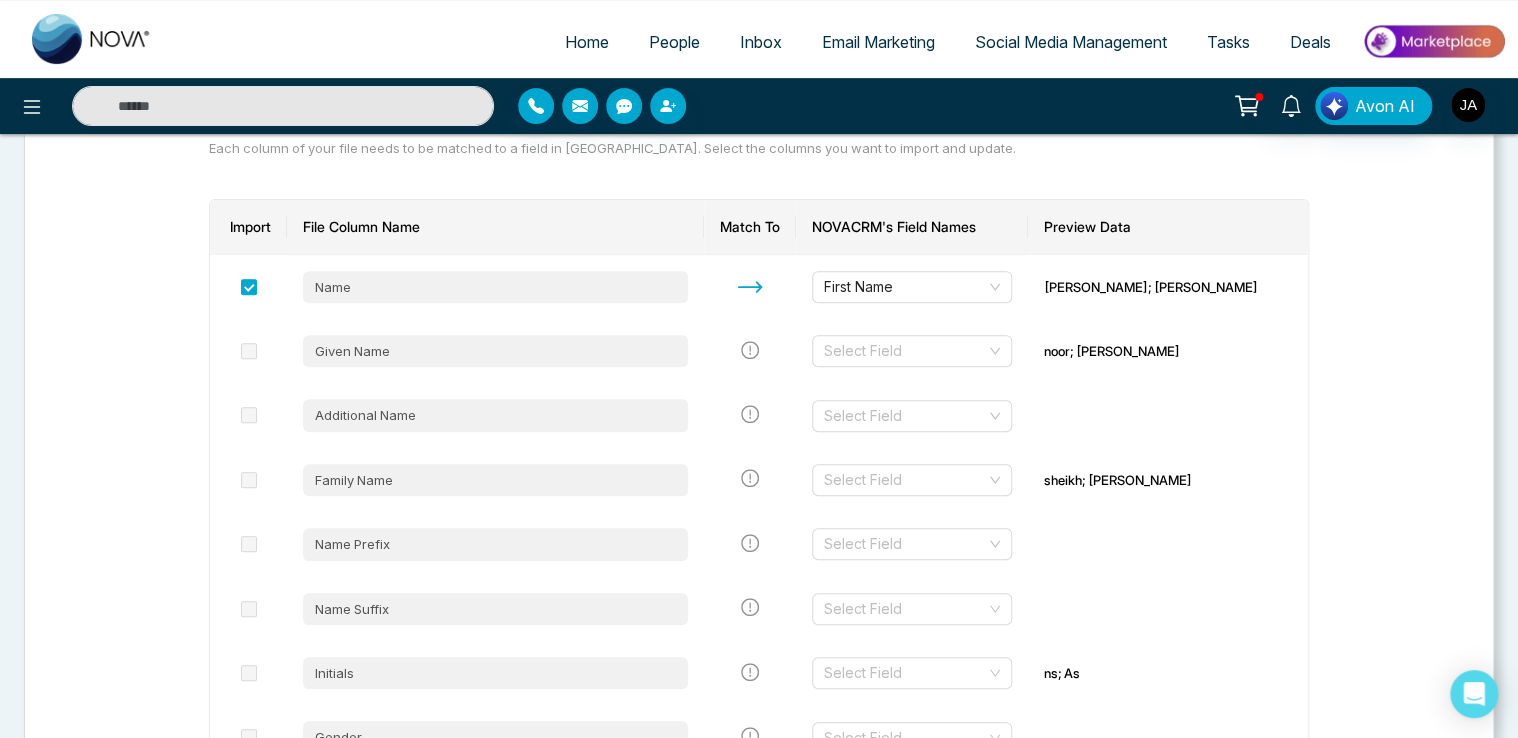 drag, startPoint x: 893, startPoint y: 93, endPoint x: 885, endPoint y: 112, distance: 20.615528 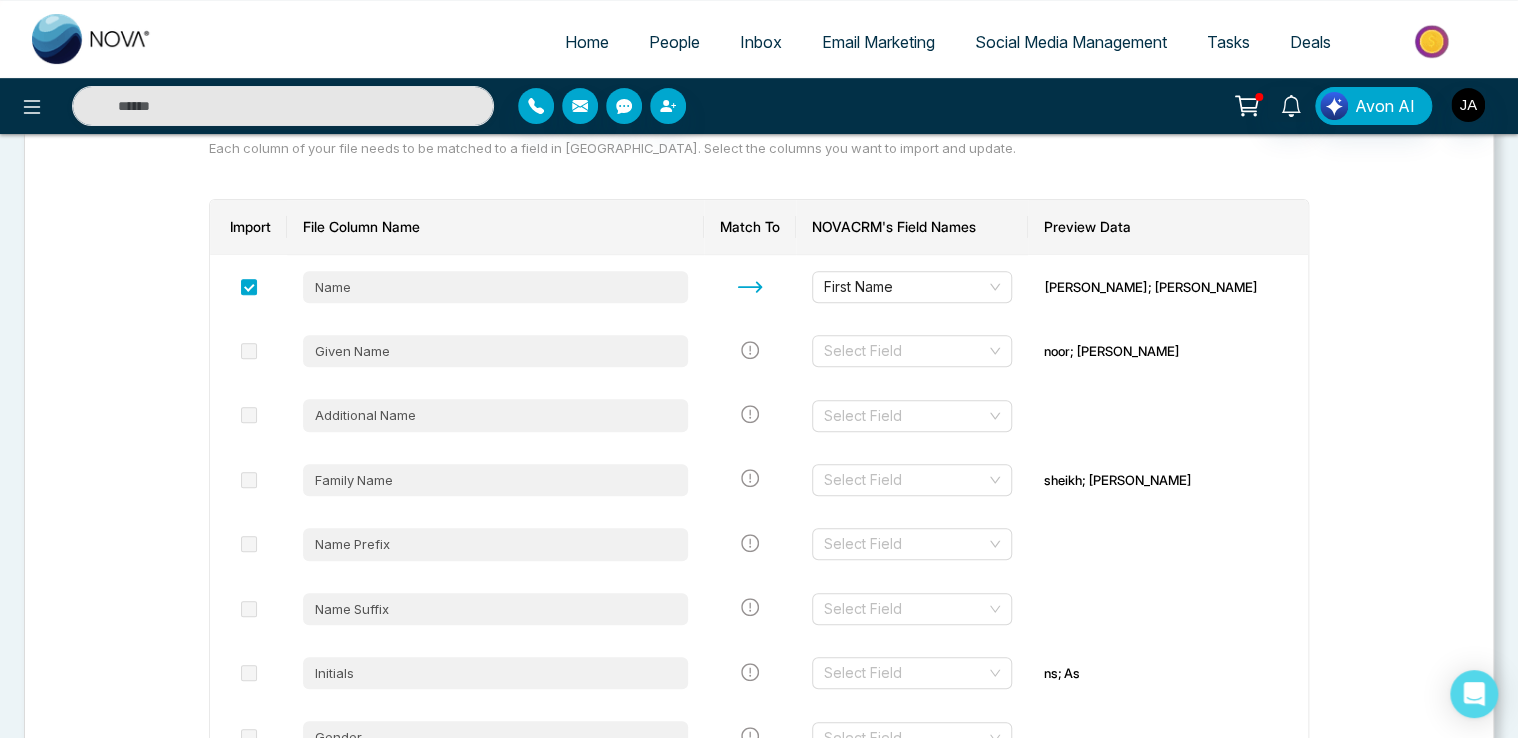 click on "Avon AI" at bounding box center (1202, 106) 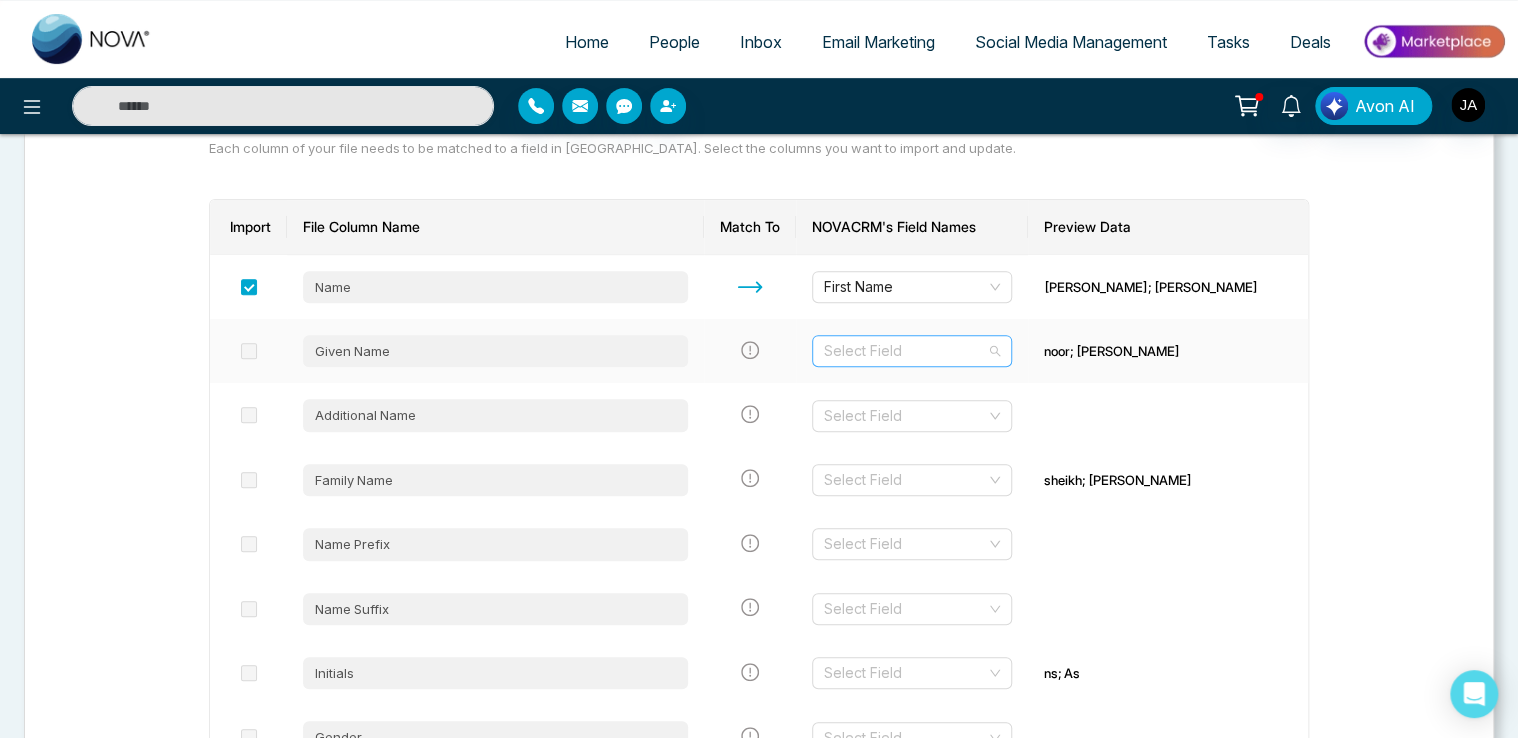 drag, startPoint x: 936, startPoint y: 346, endPoint x: 940, endPoint y: 357, distance: 11.7046995 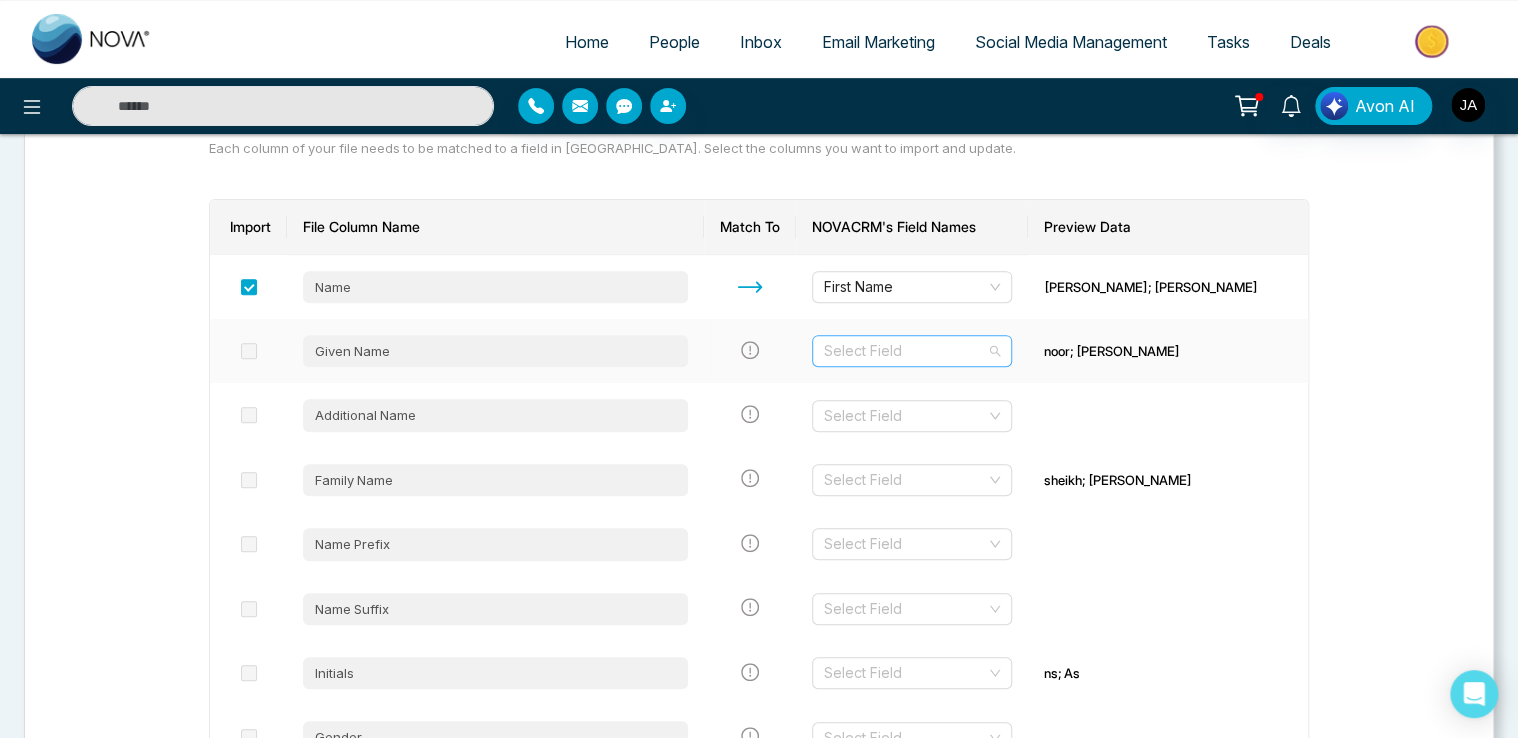 click at bounding box center [905, 351] 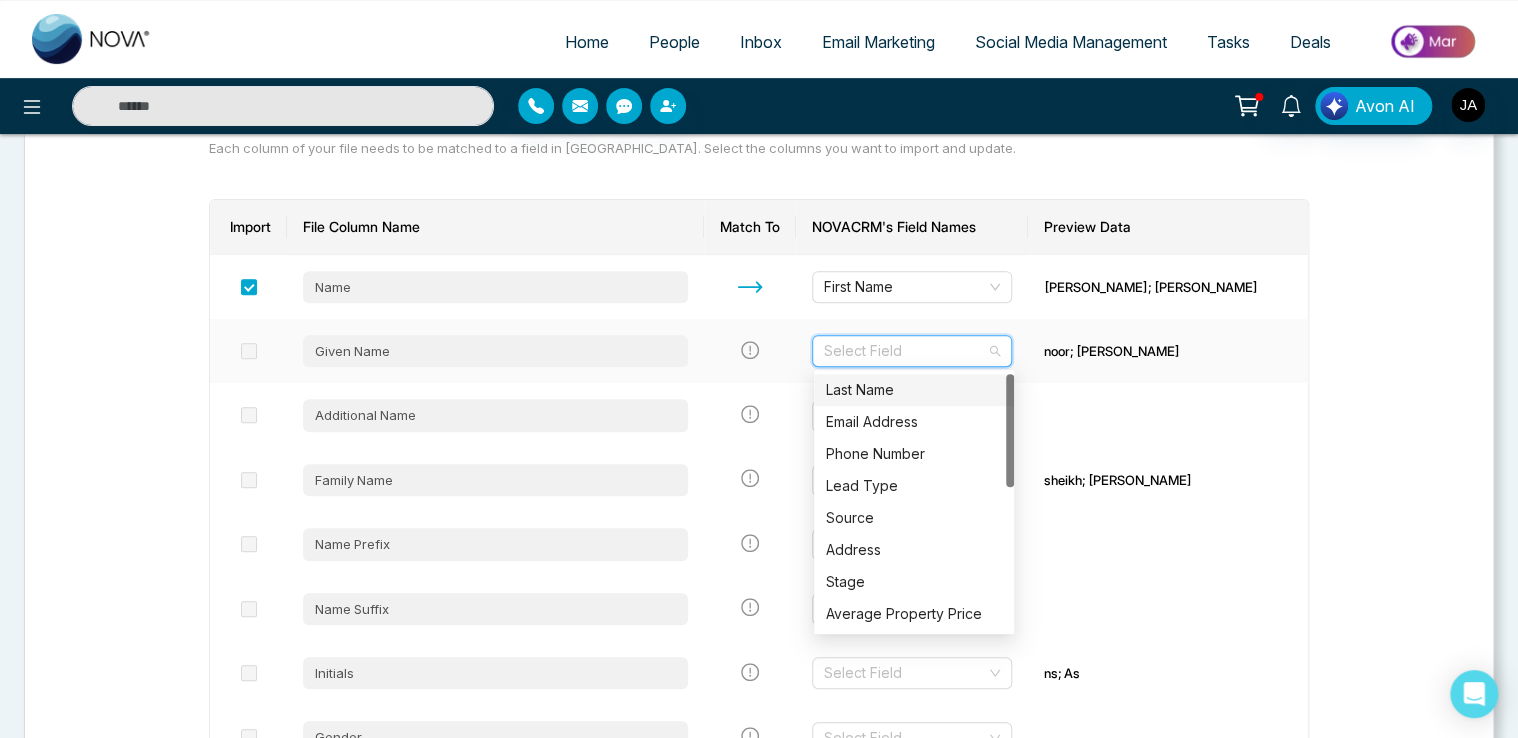 click on "Last Name" at bounding box center [914, 390] 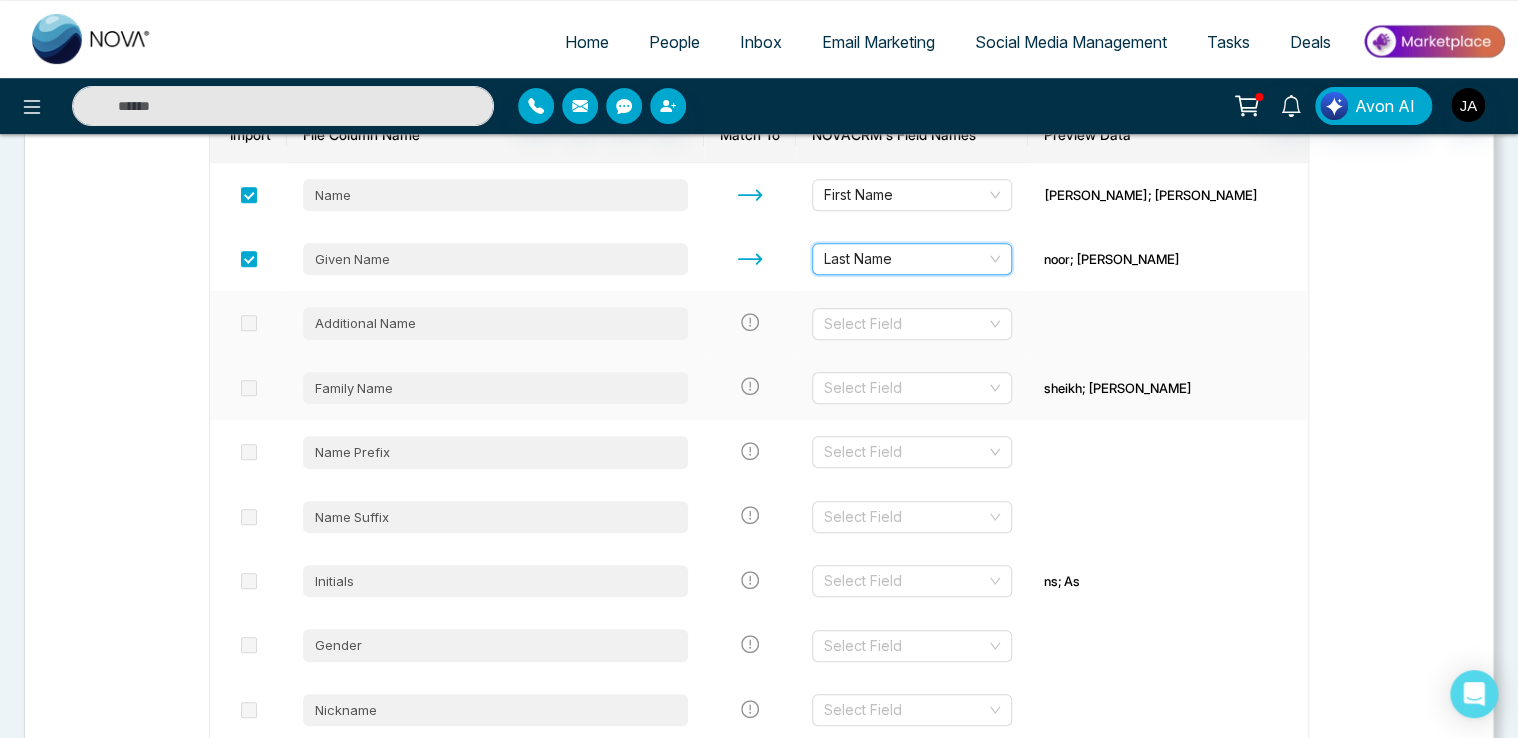 scroll, scrollTop: 429, scrollLeft: 0, axis: vertical 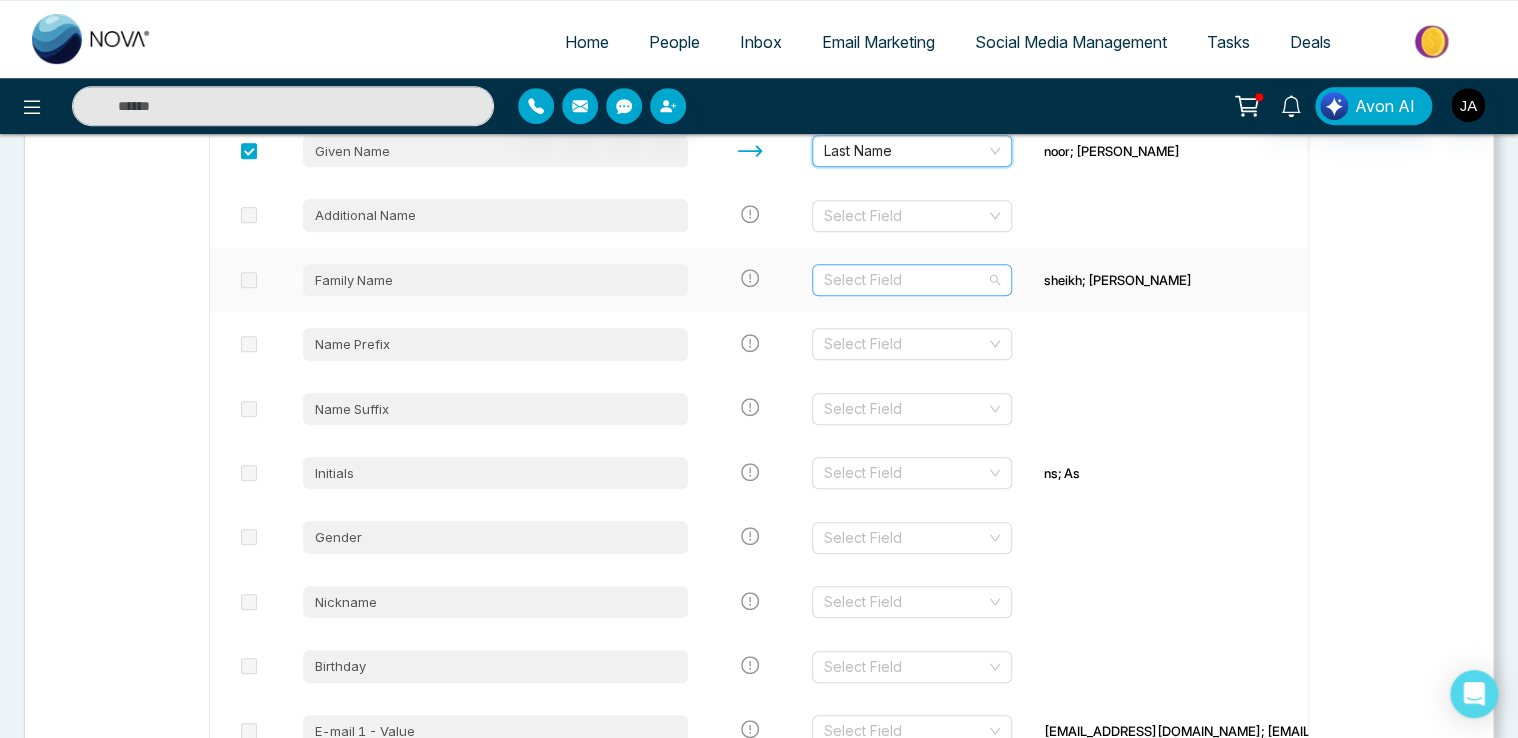 click at bounding box center (905, 280) 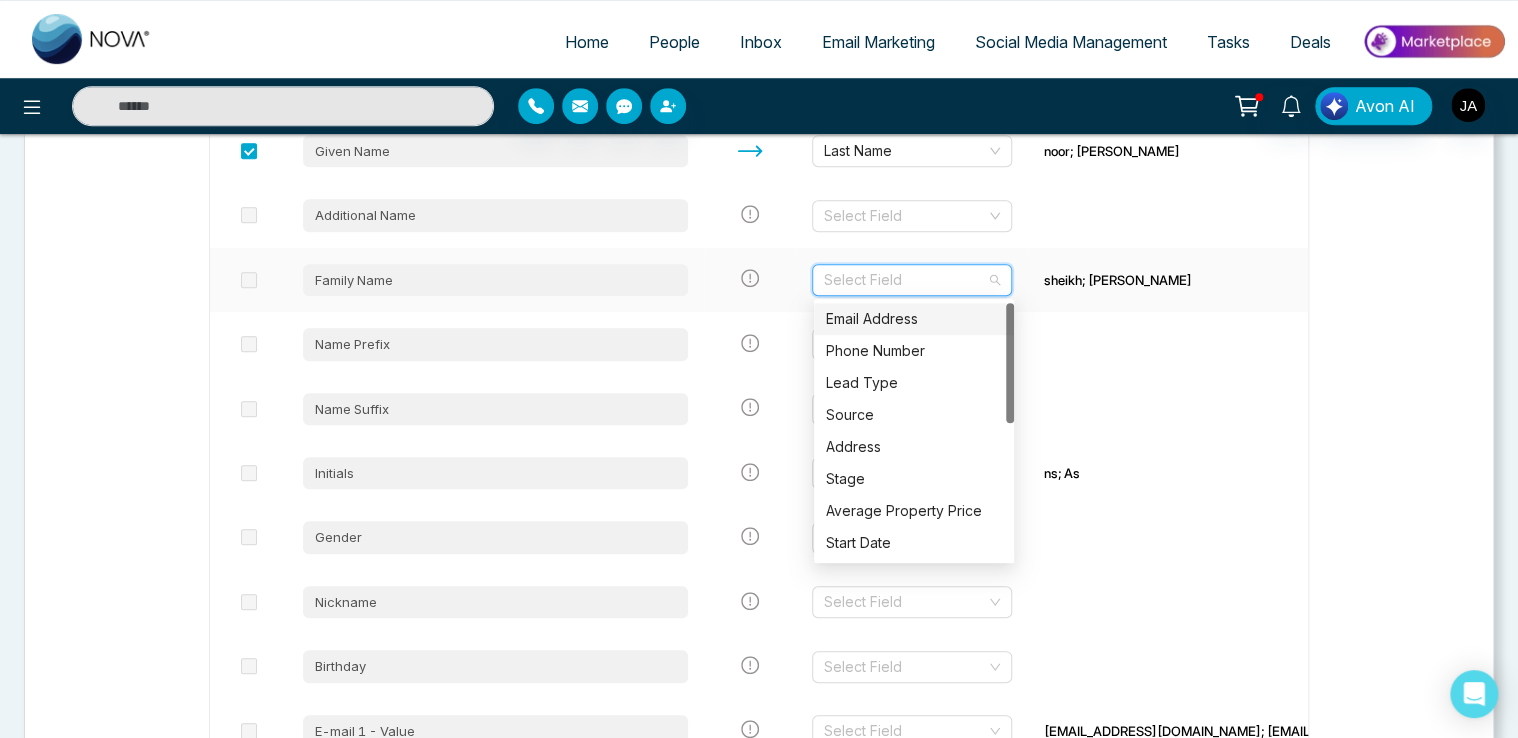 click at bounding box center [905, 280] 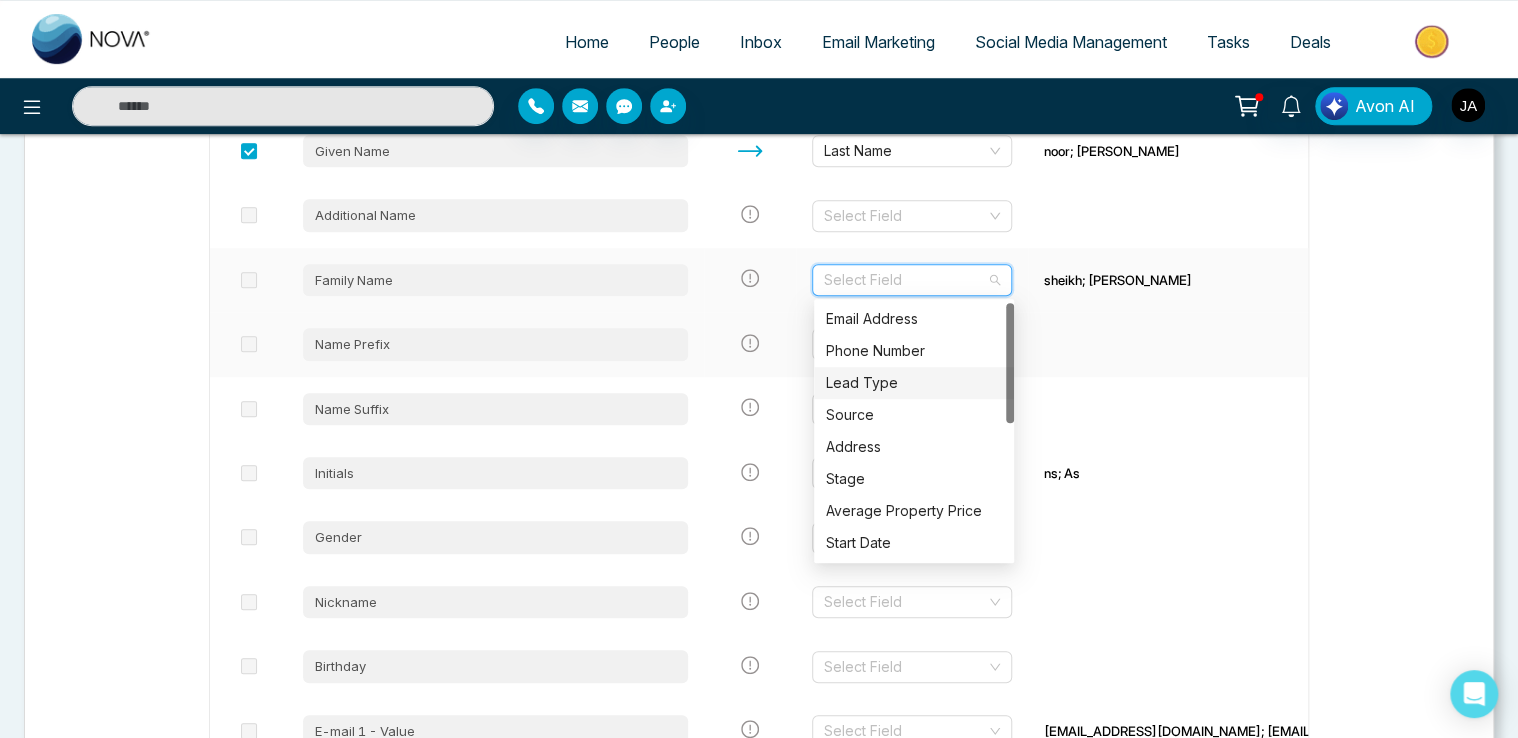 click at bounding box center (1264, 344) 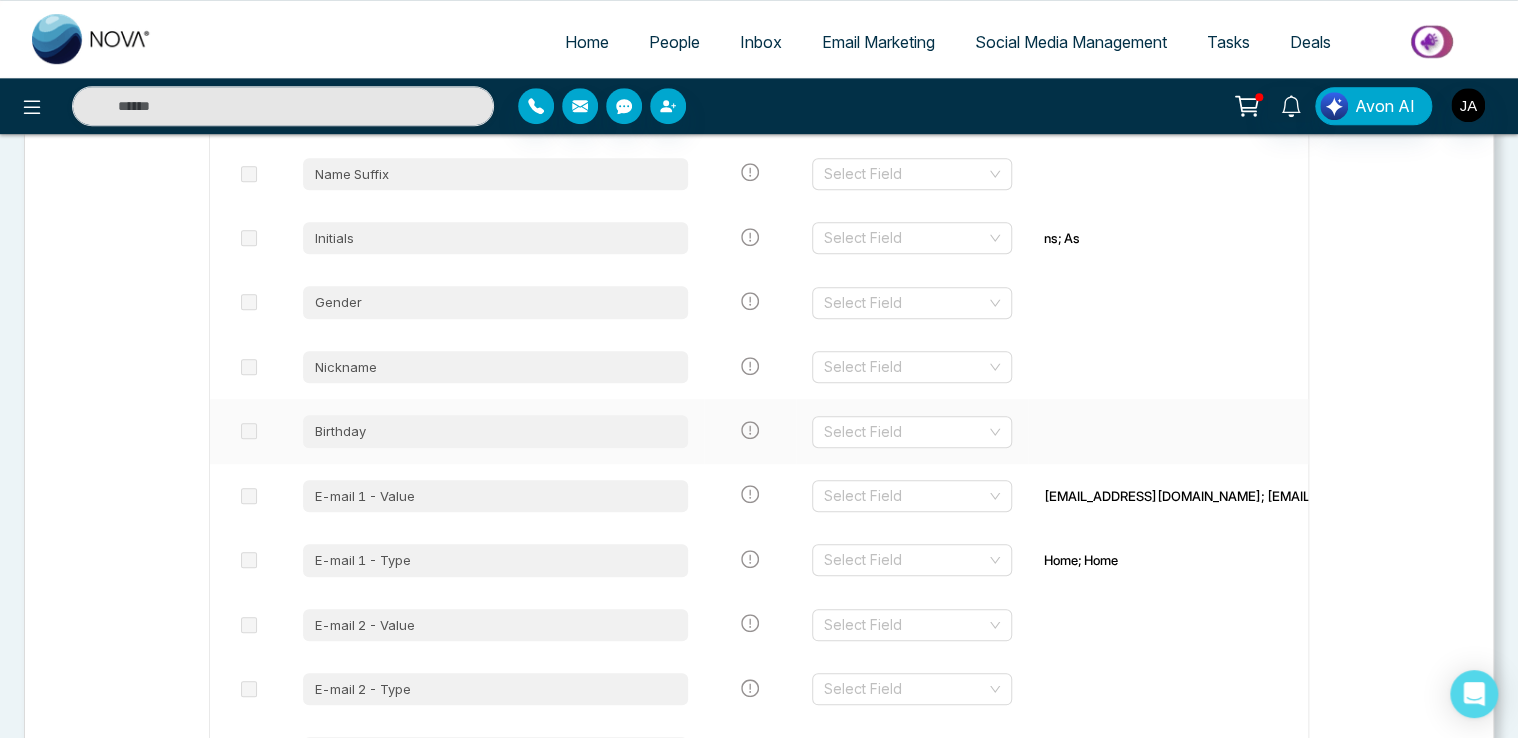 scroll, scrollTop: 629, scrollLeft: 0, axis: vertical 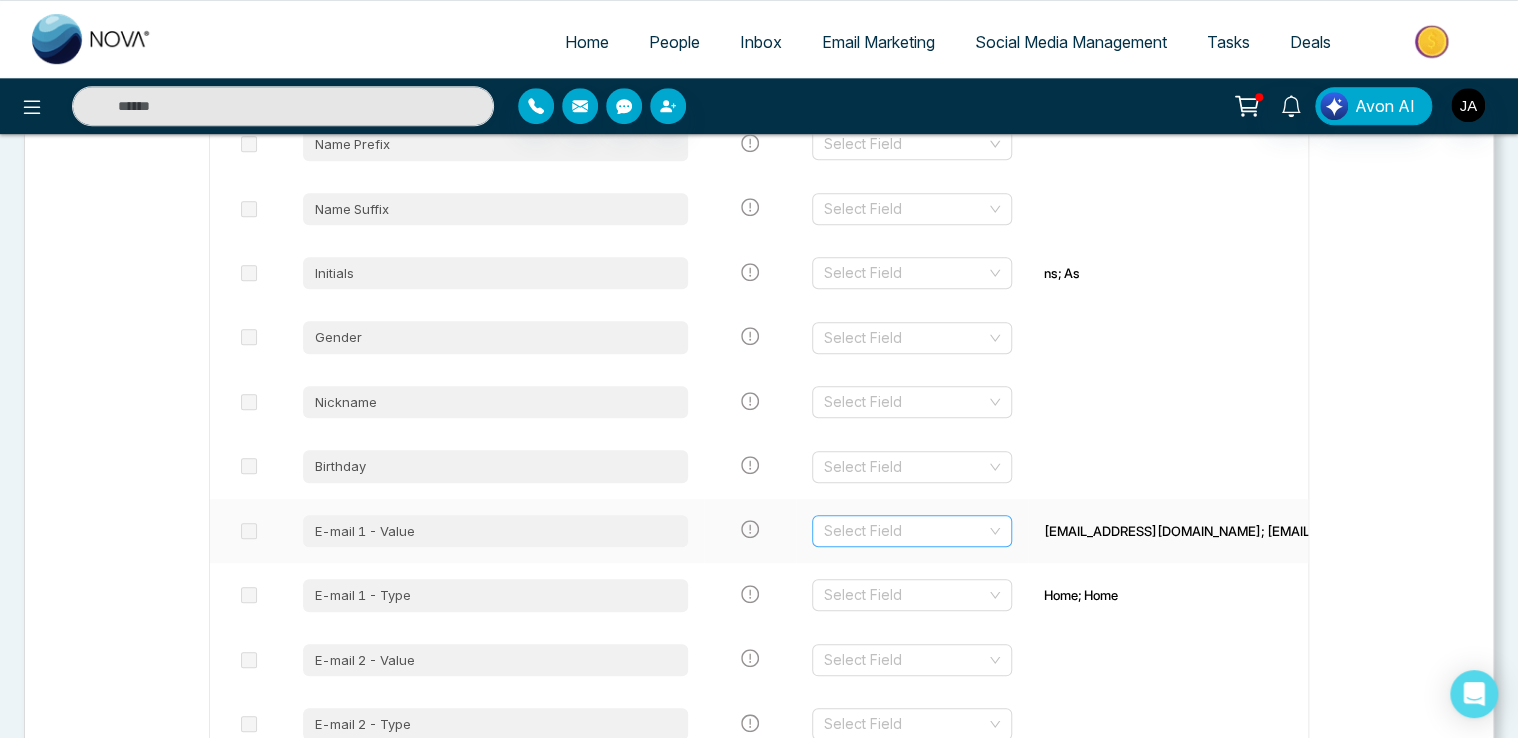 click on "Select Field" at bounding box center [912, 531] 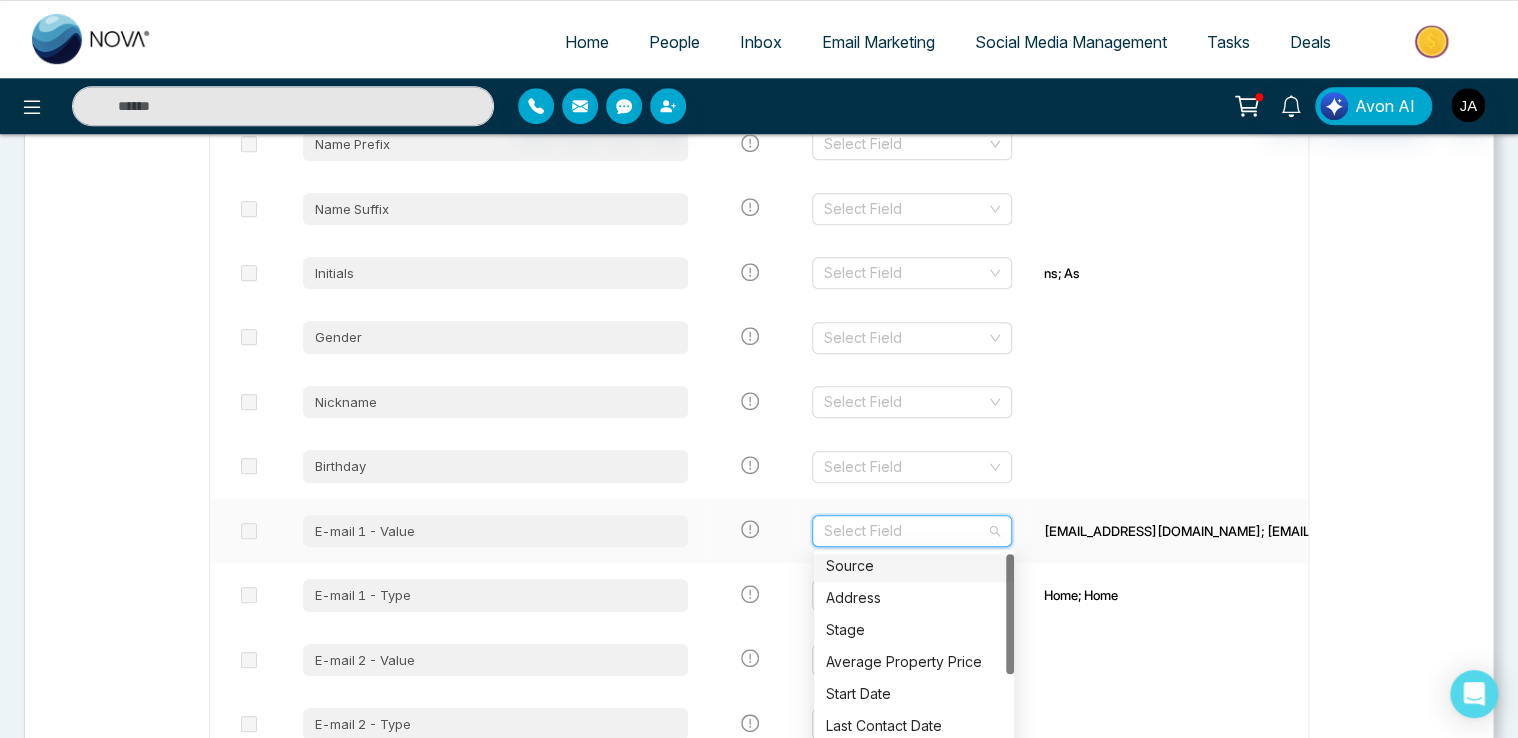 scroll, scrollTop: 0, scrollLeft: 0, axis: both 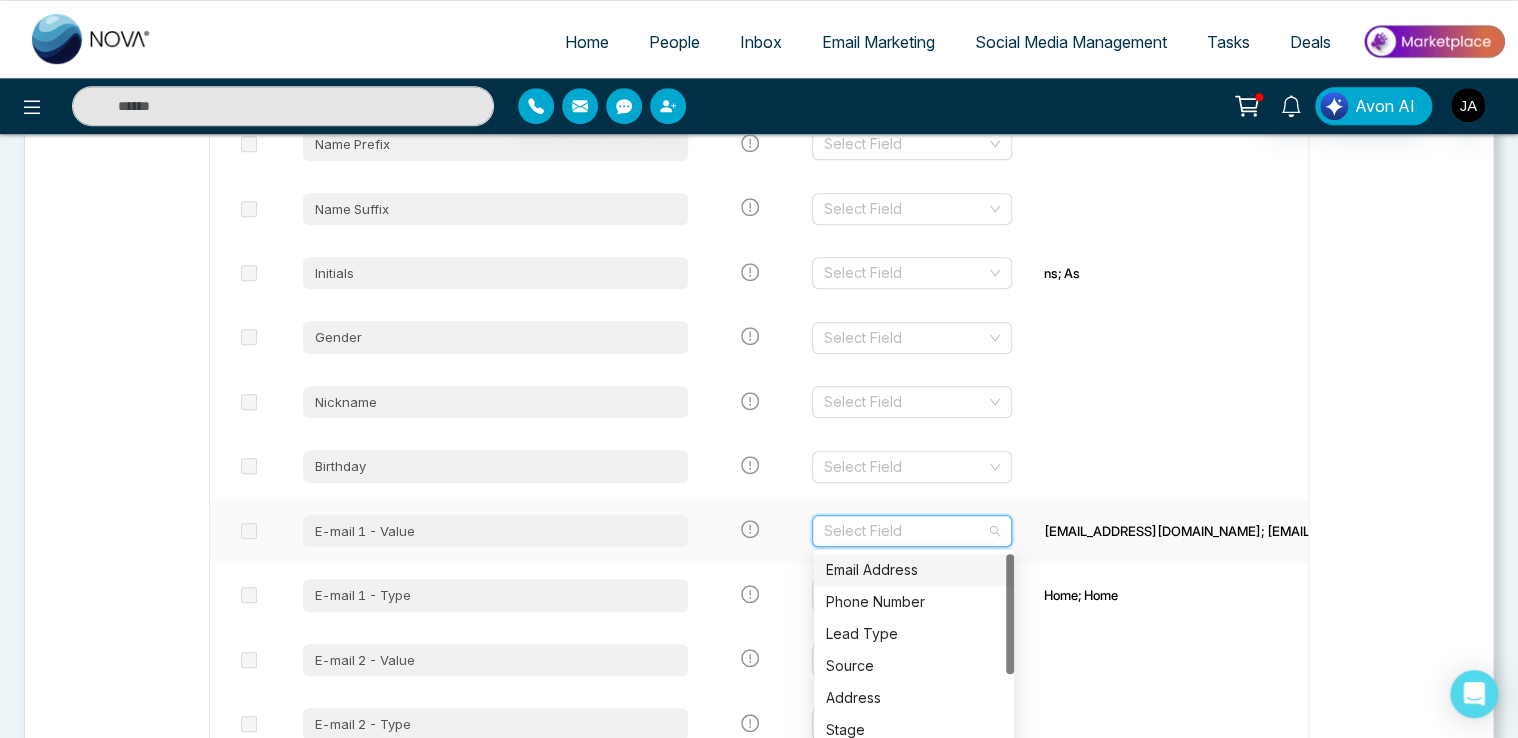 click on "Email Address" at bounding box center (914, 570) 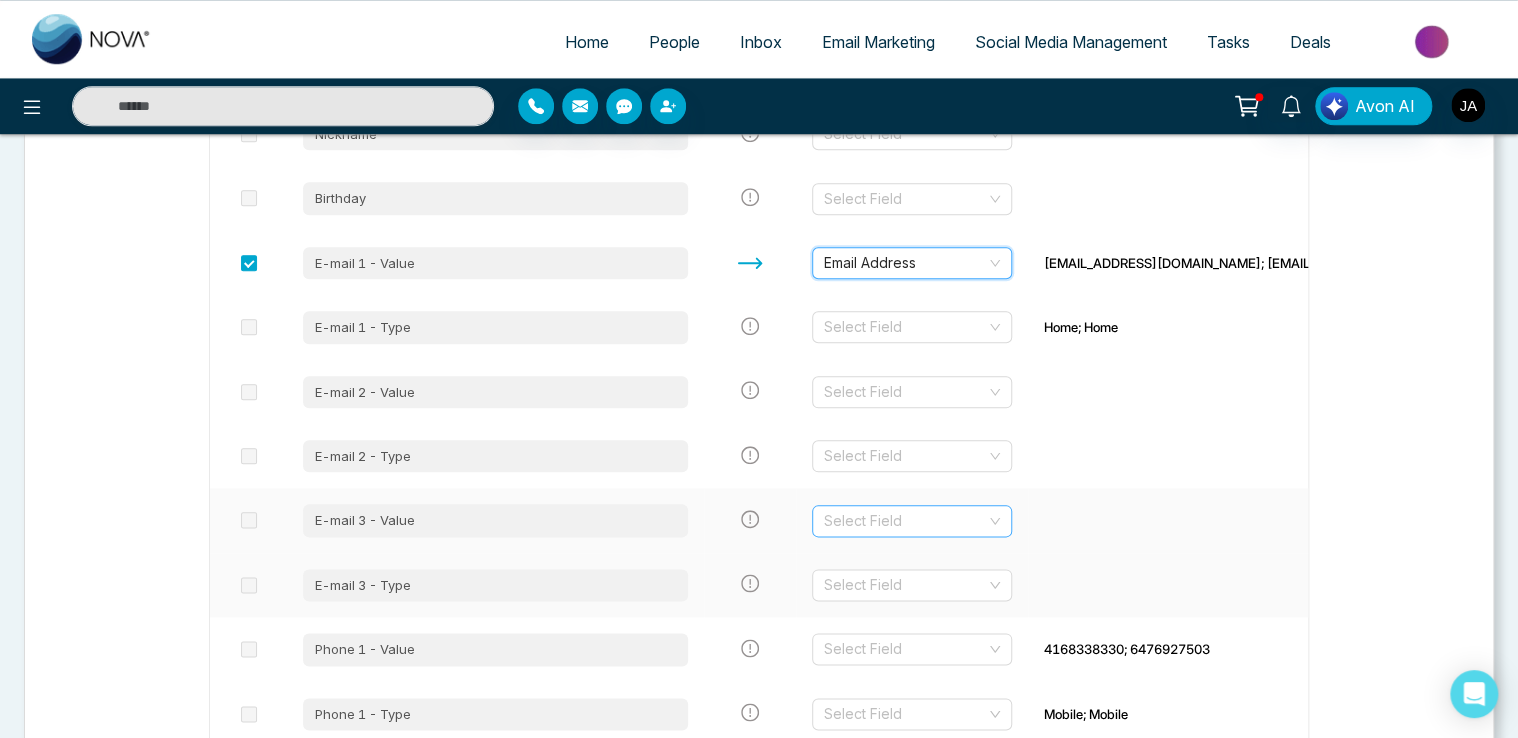 scroll, scrollTop: 929, scrollLeft: 0, axis: vertical 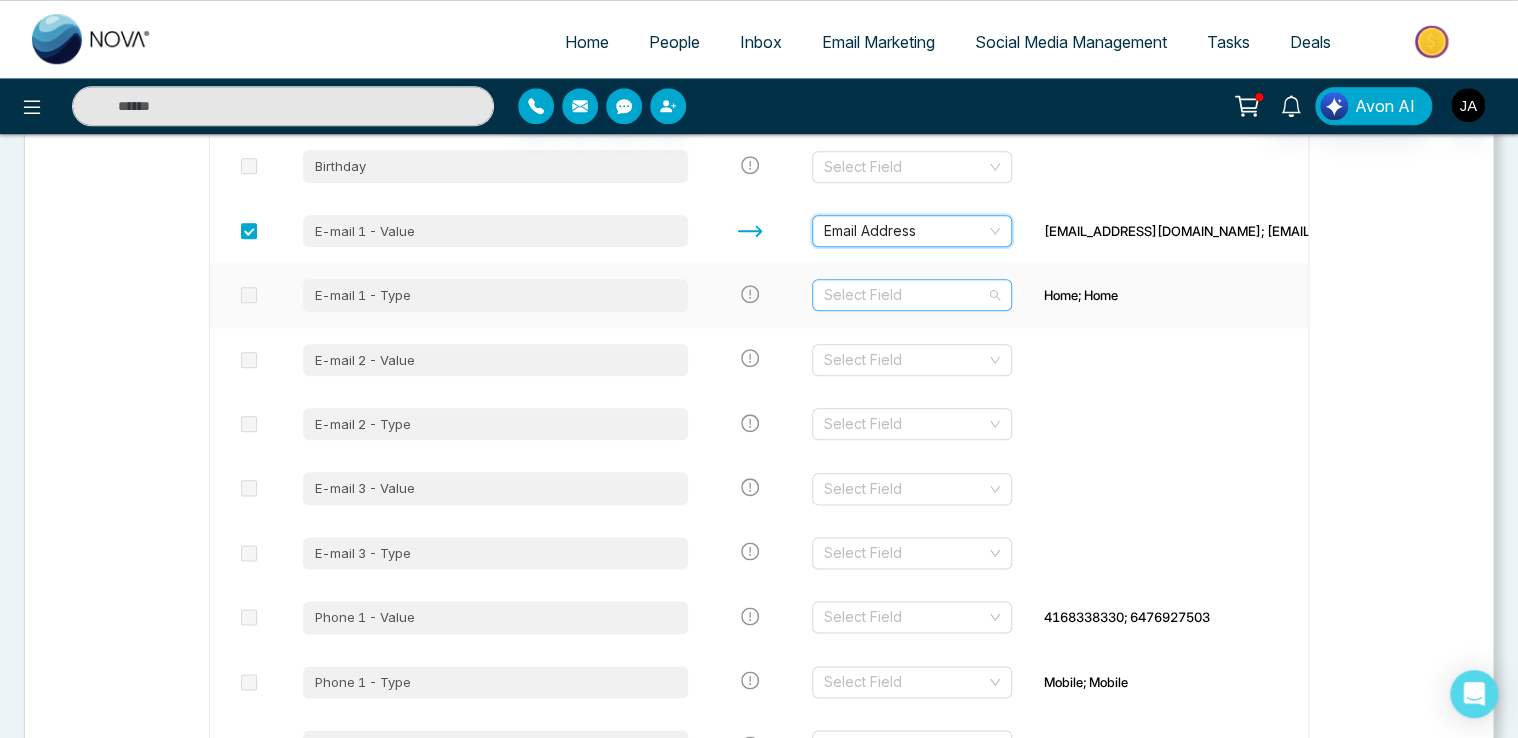 click at bounding box center (905, 295) 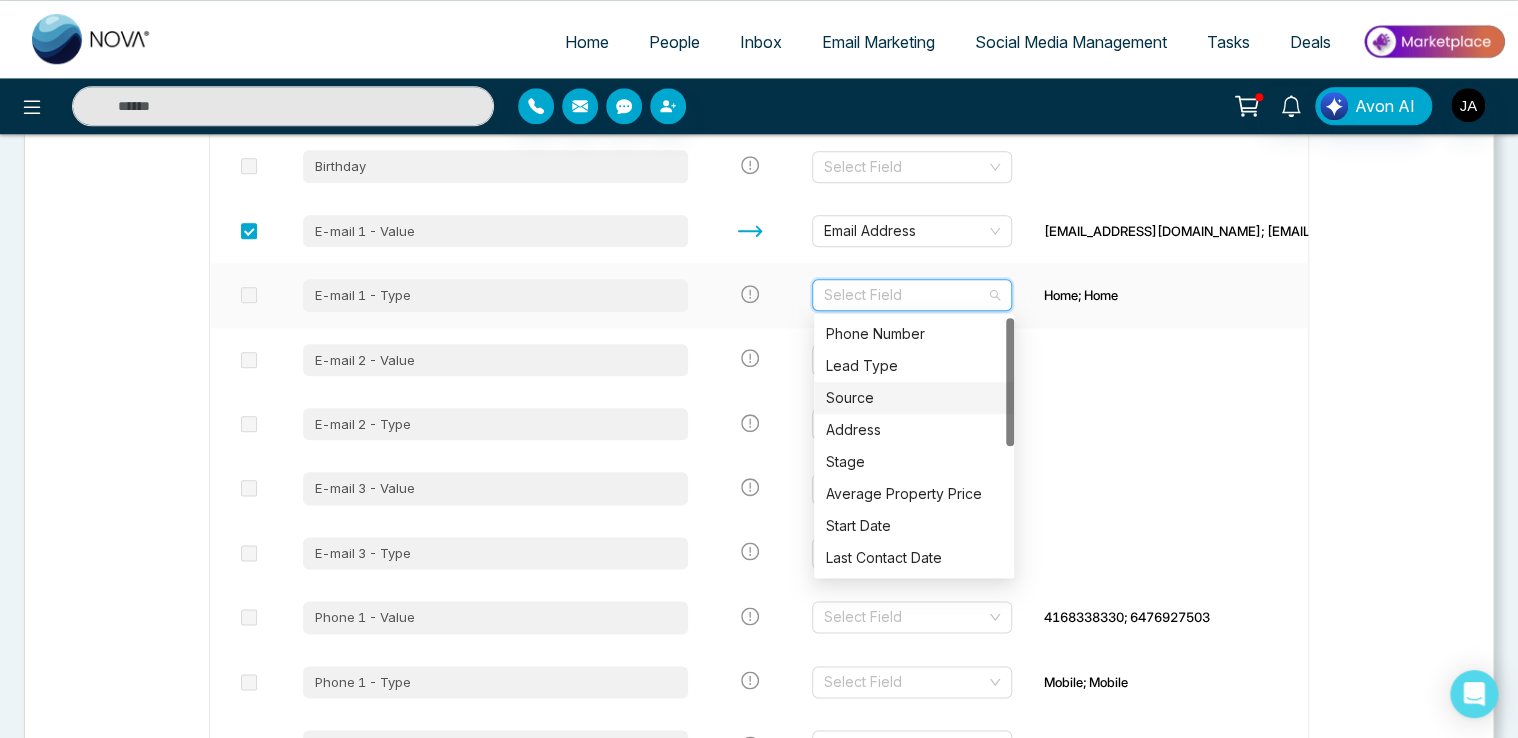 click on "Source" at bounding box center [914, 398] 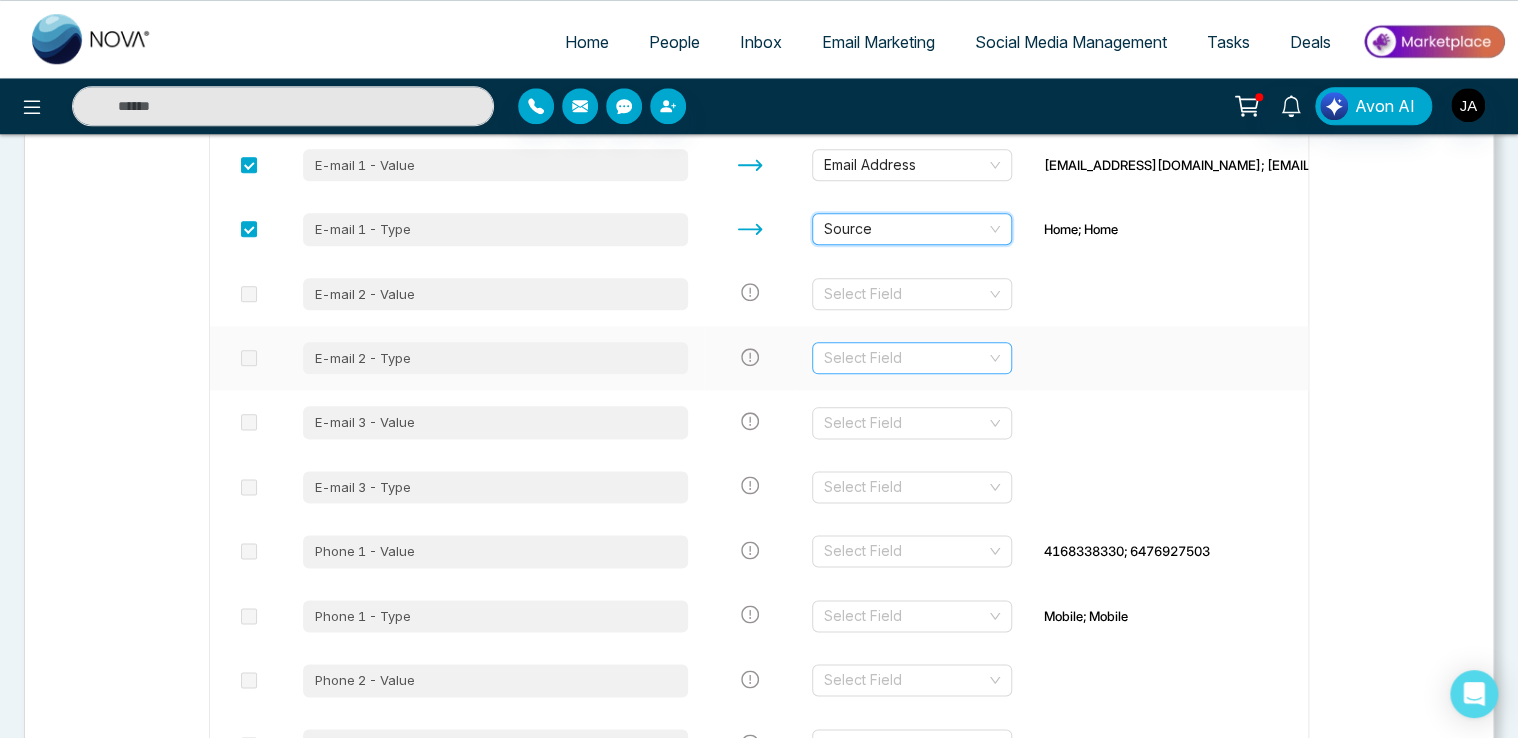 scroll, scrollTop: 1129, scrollLeft: 0, axis: vertical 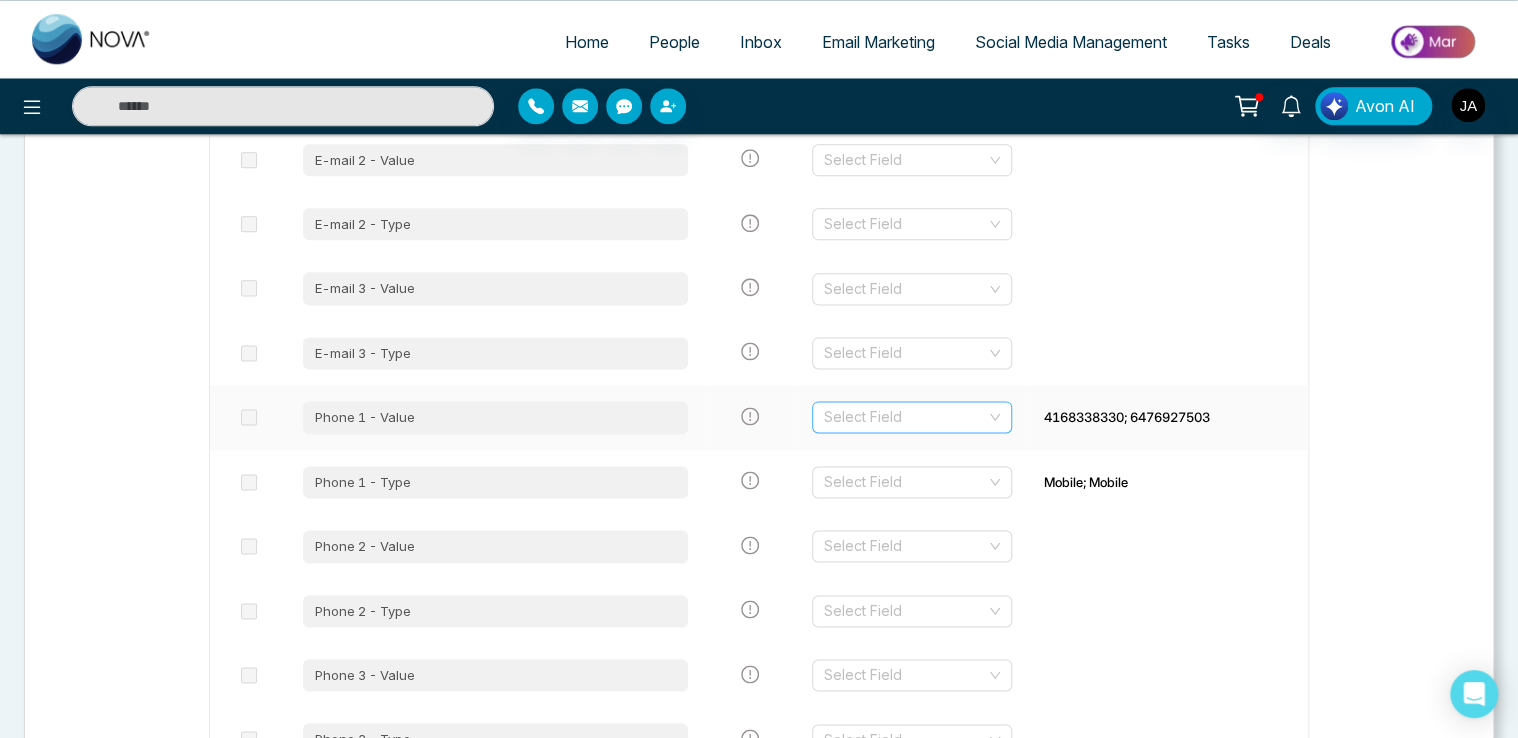 click at bounding box center (905, 417) 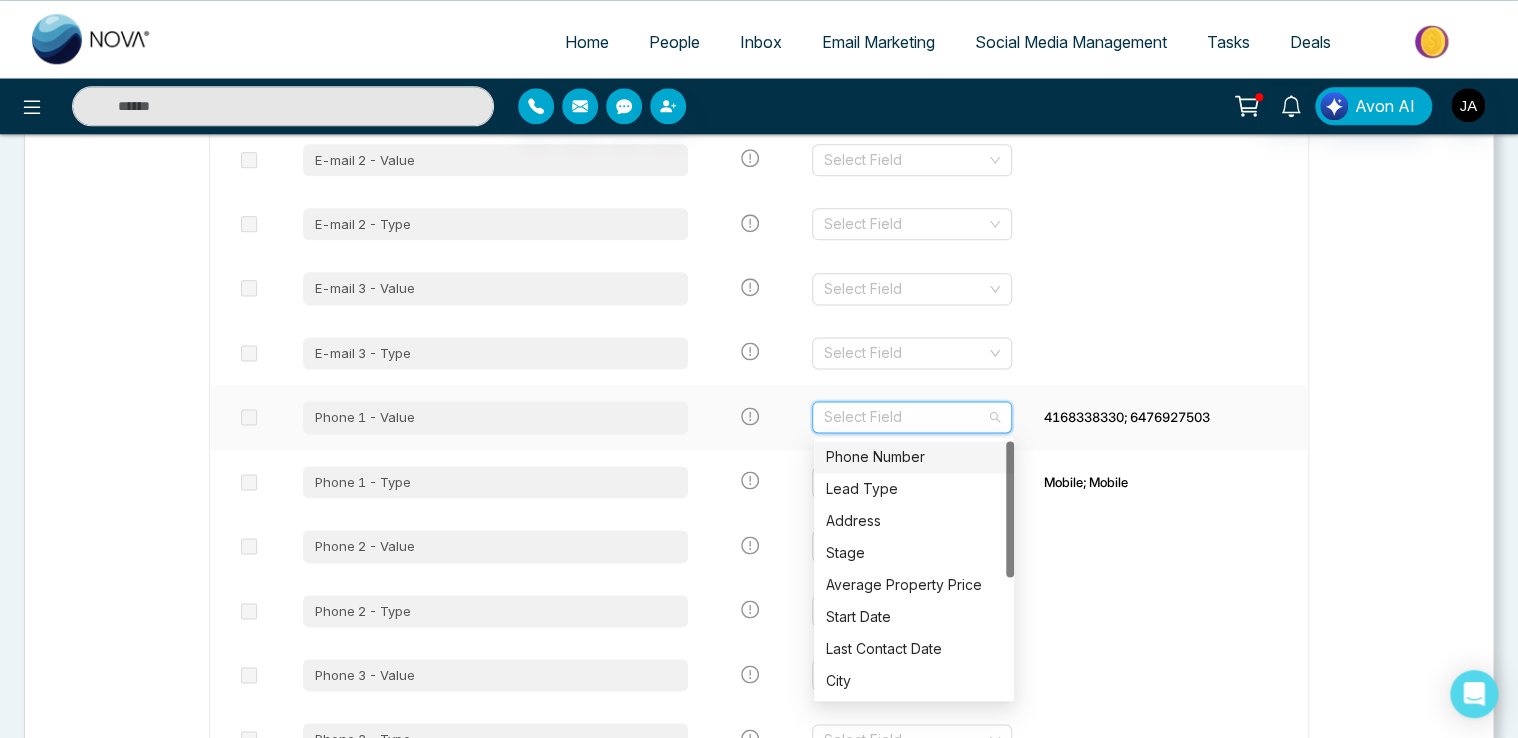 click on "Phone Number" at bounding box center (914, 457) 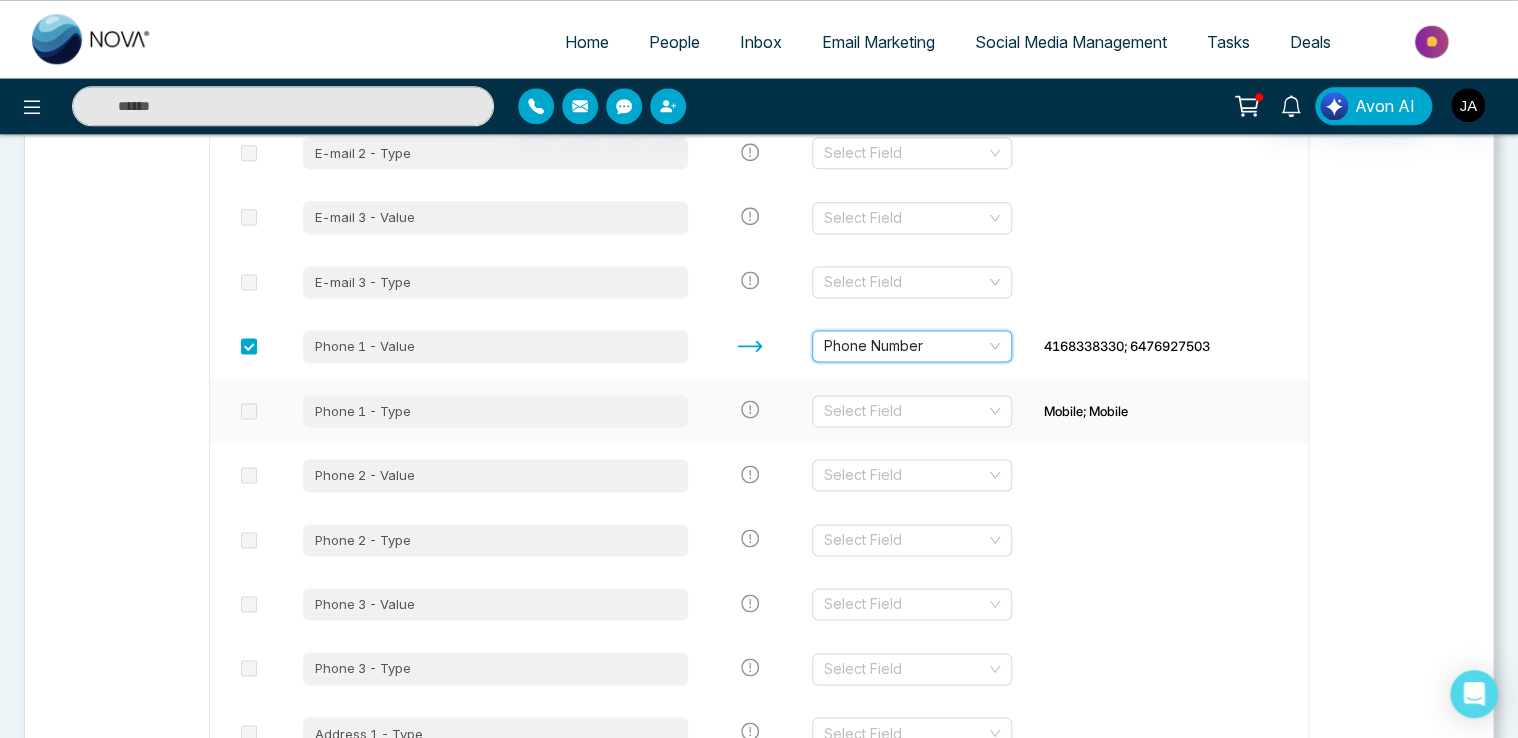 scroll, scrollTop: 1229, scrollLeft: 0, axis: vertical 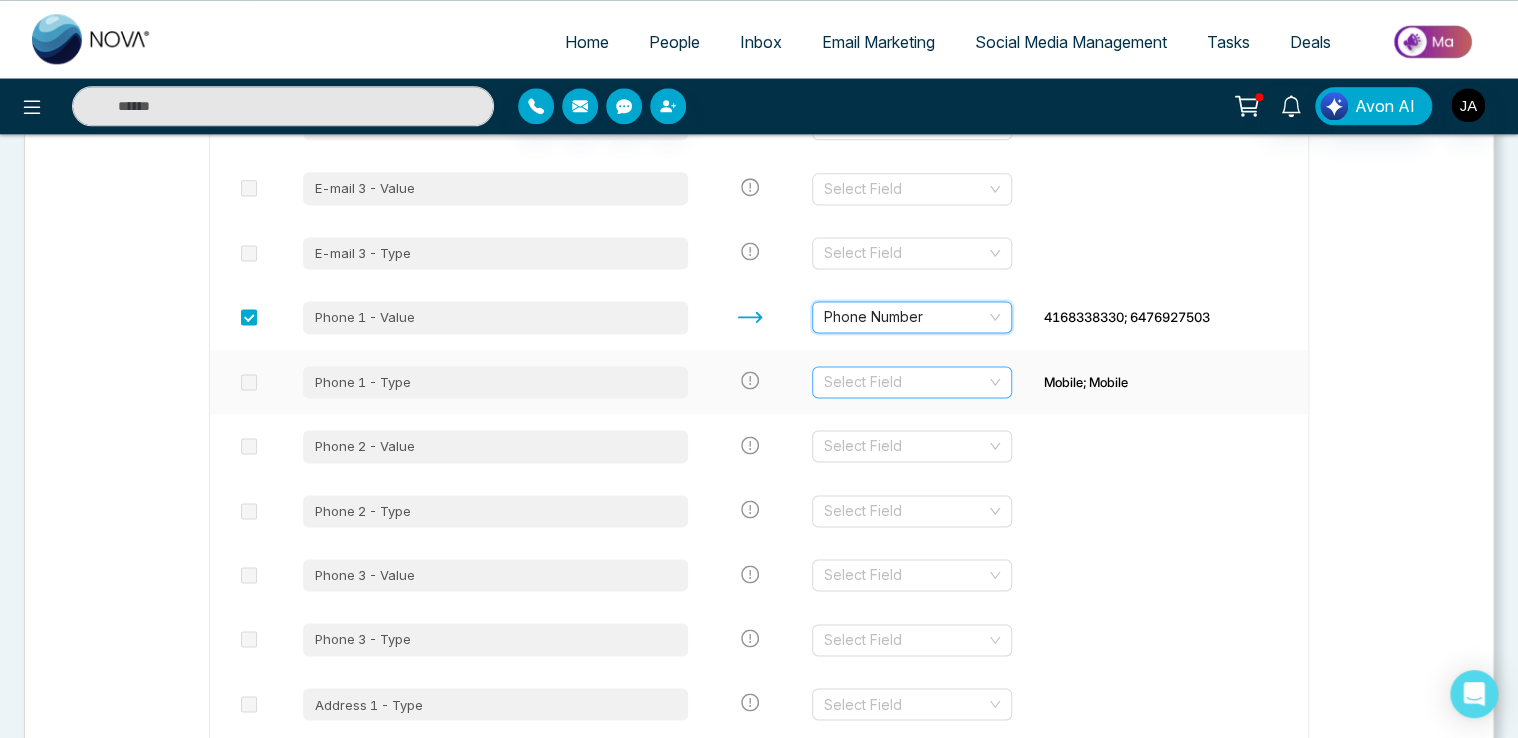 click at bounding box center (905, 382) 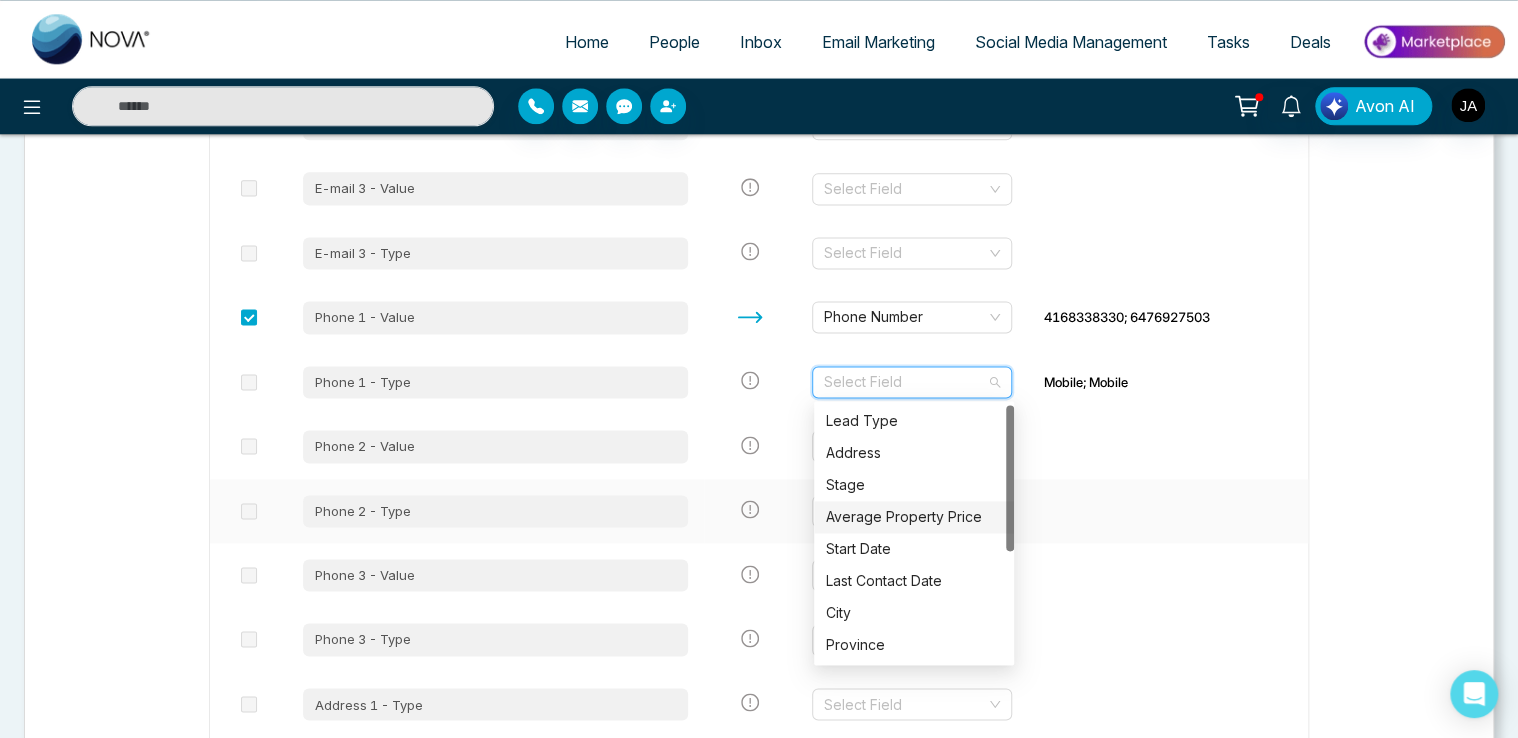 click at bounding box center (1264, 511) 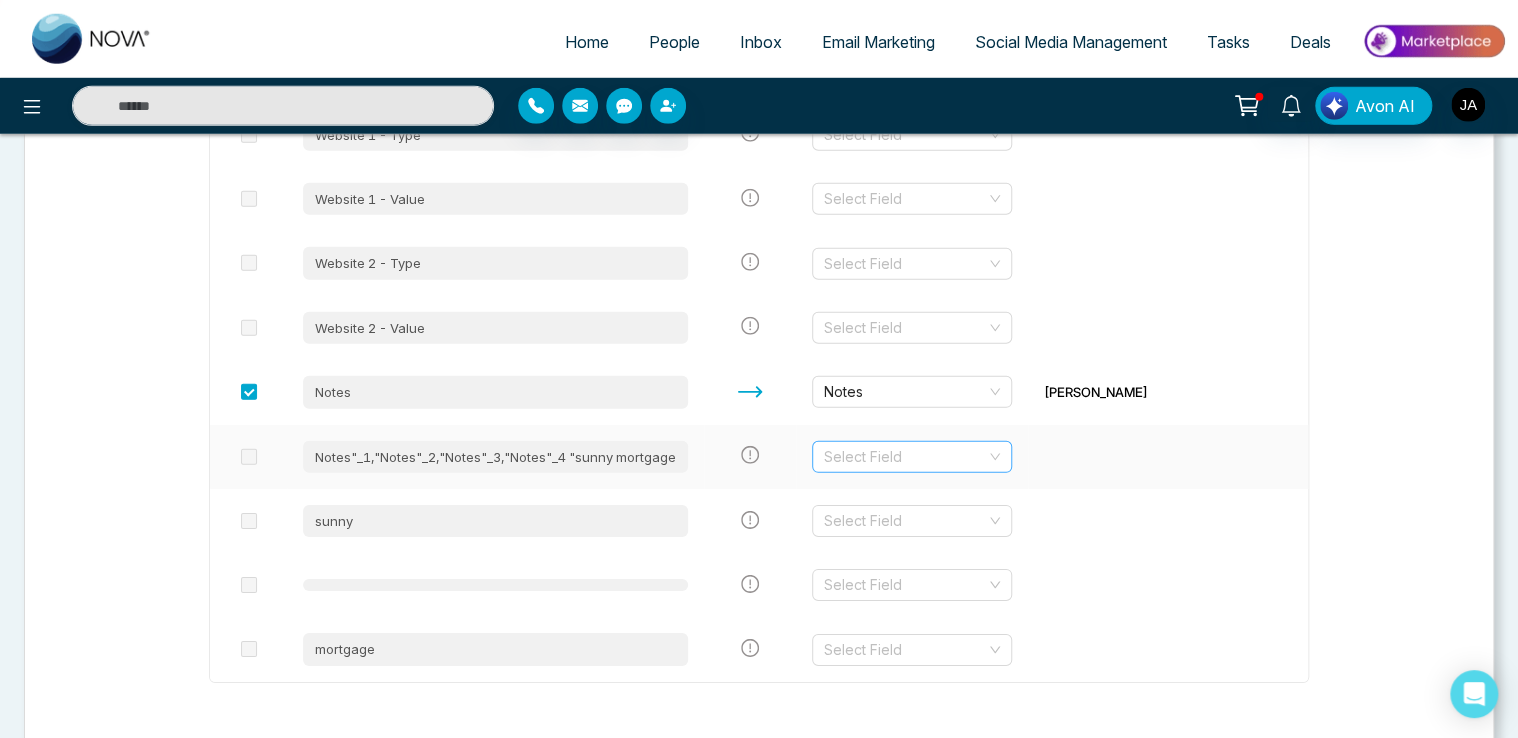 scroll, scrollTop: 2929, scrollLeft: 0, axis: vertical 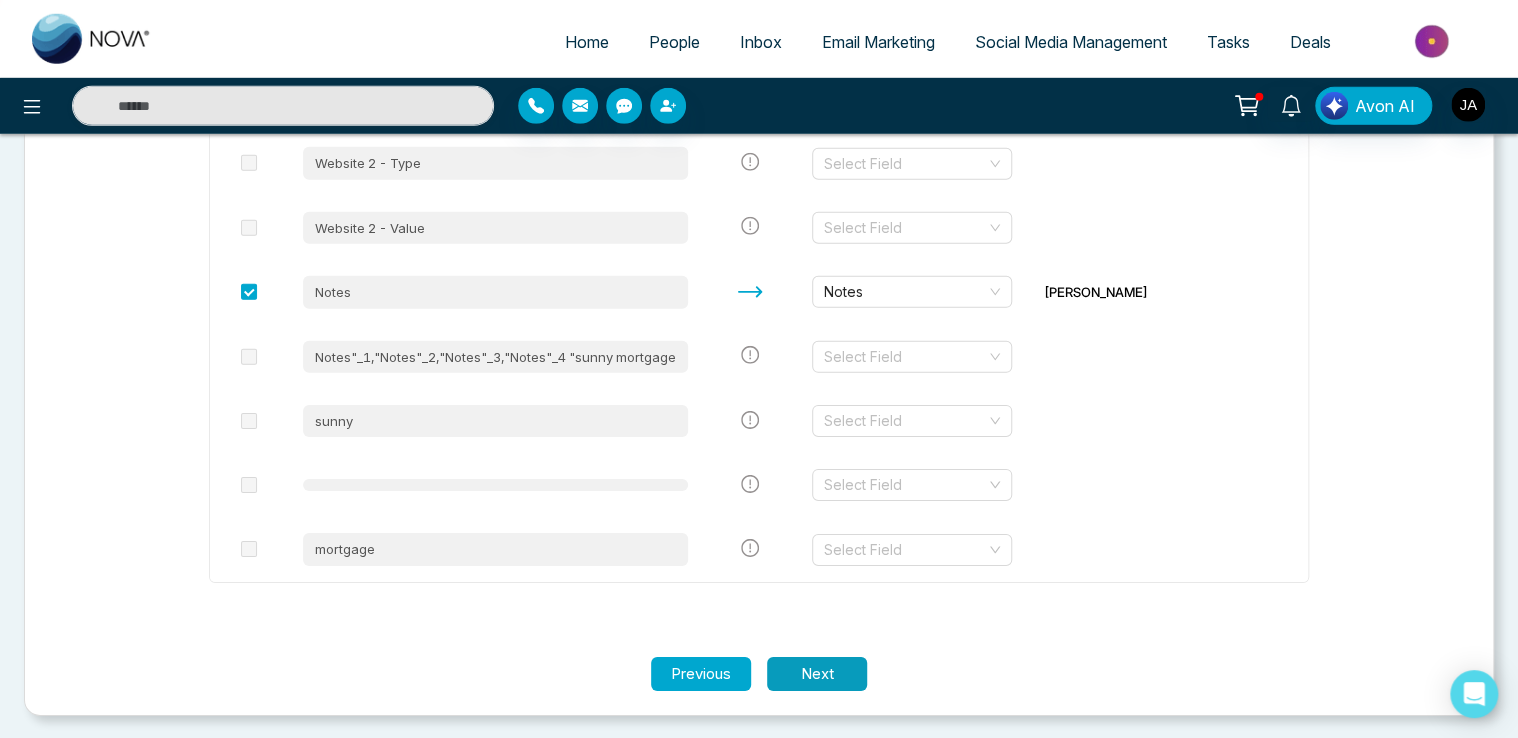 click on "Next" at bounding box center (817, 674) 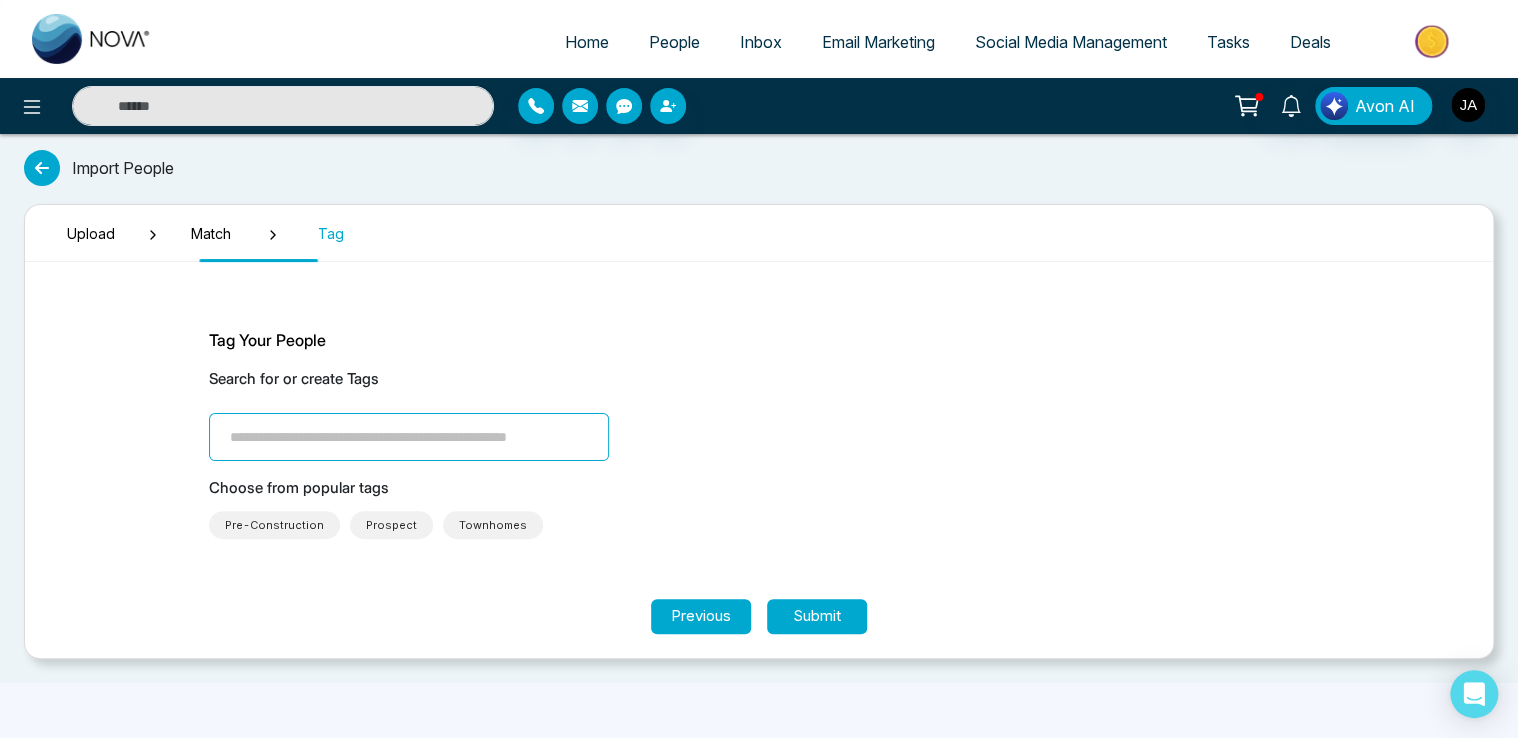 scroll, scrollTop: 0, scrollLeft: 0, axis: both 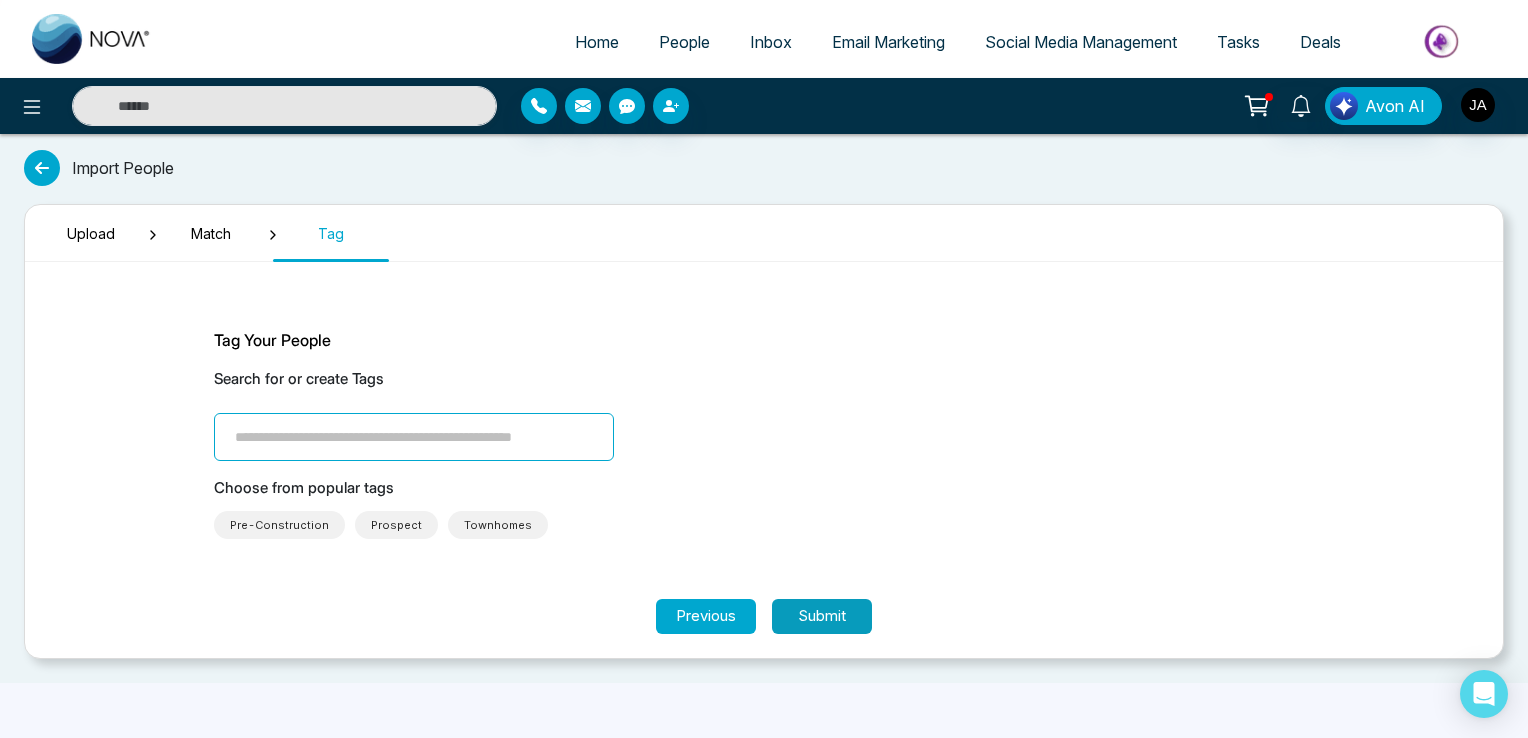 click on "Submit" at bounding box center [822, 616] 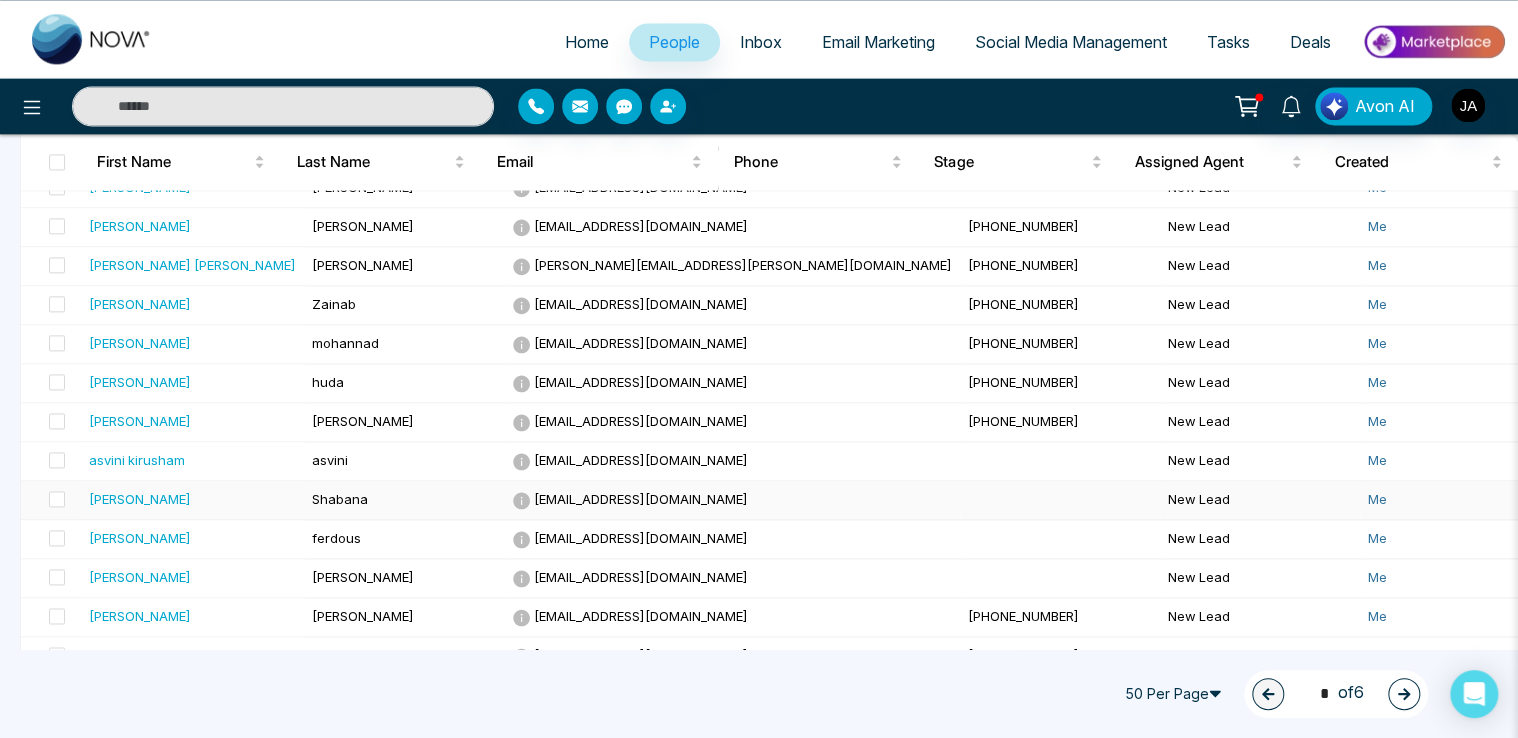 scroll, scrollTop: 1704, scrollLeft: 0, axis: vertical 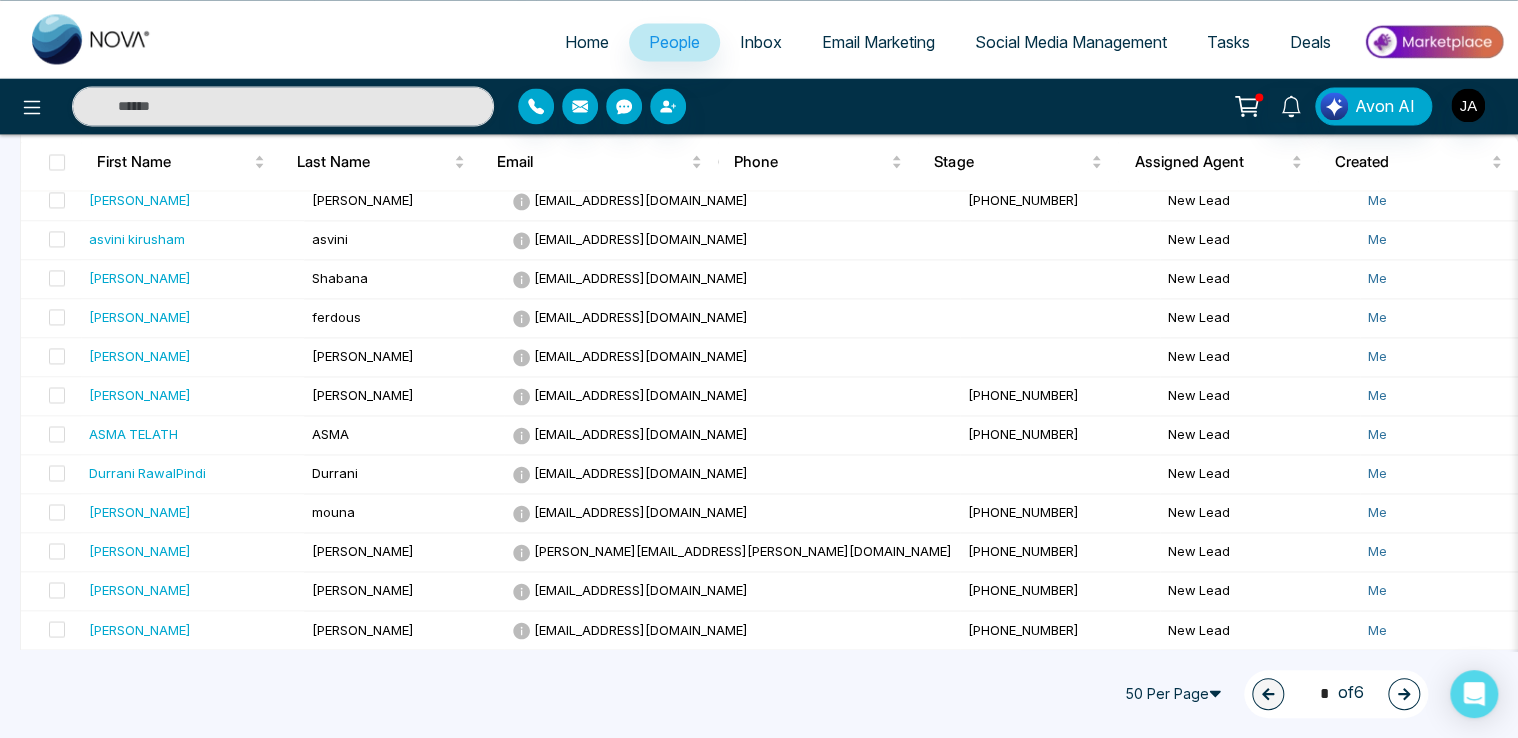 click 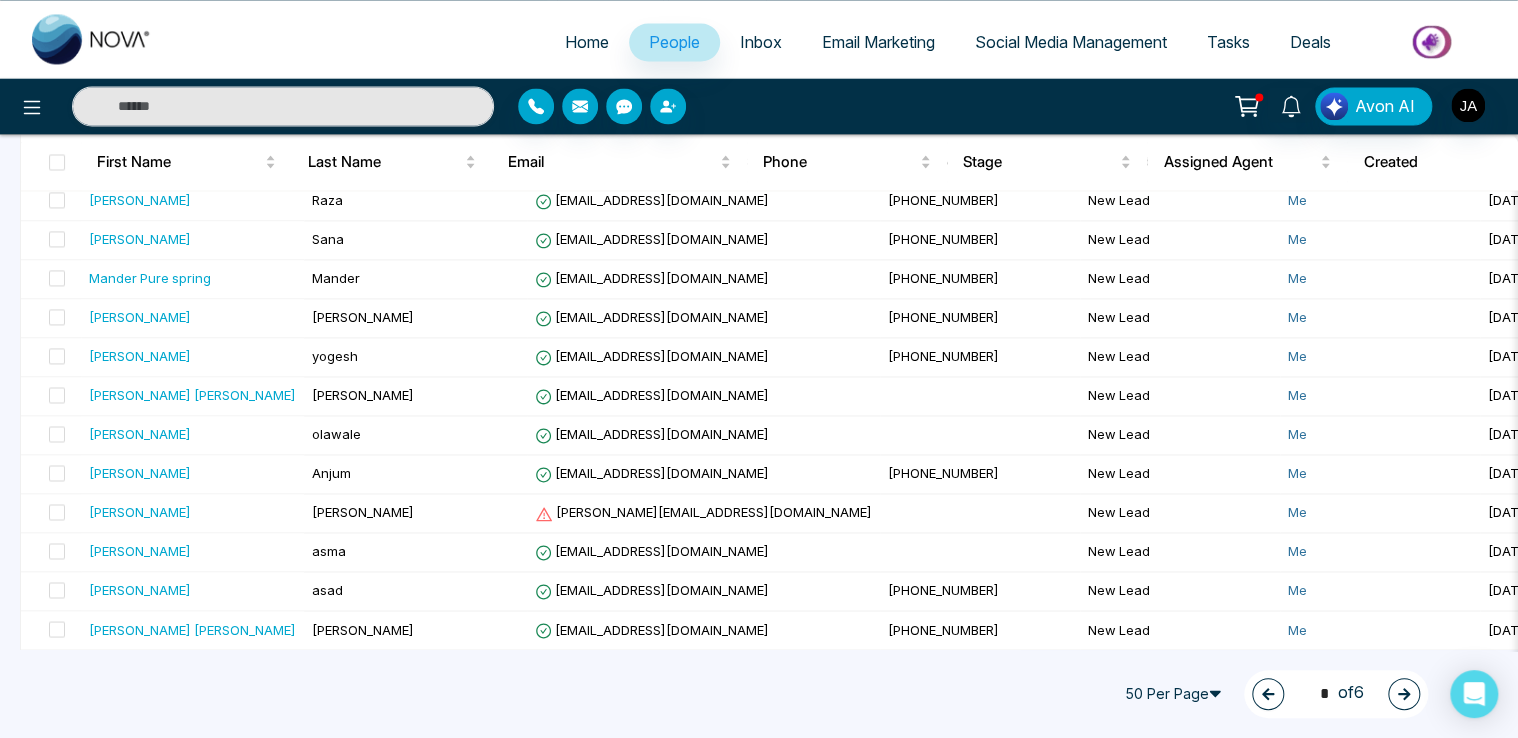 click 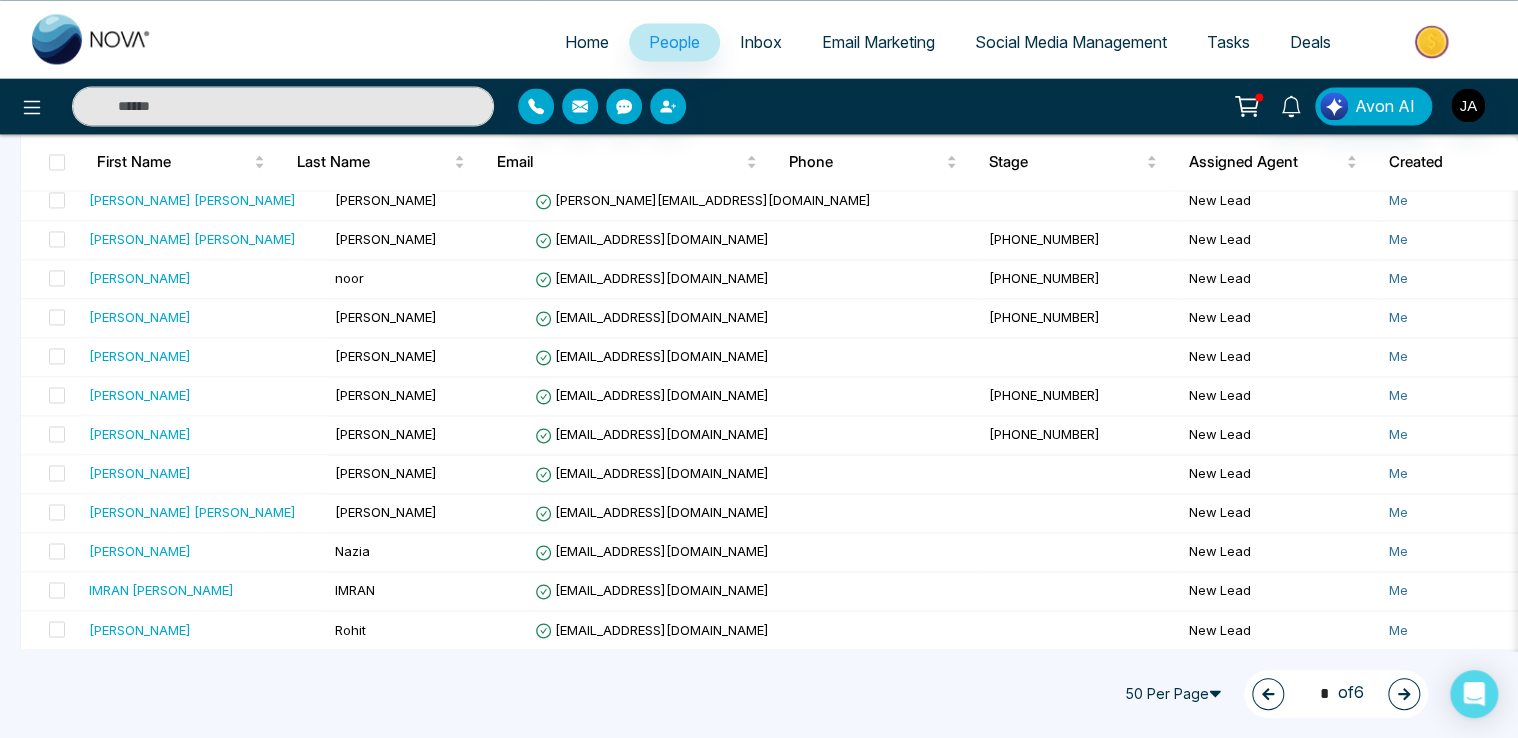 click 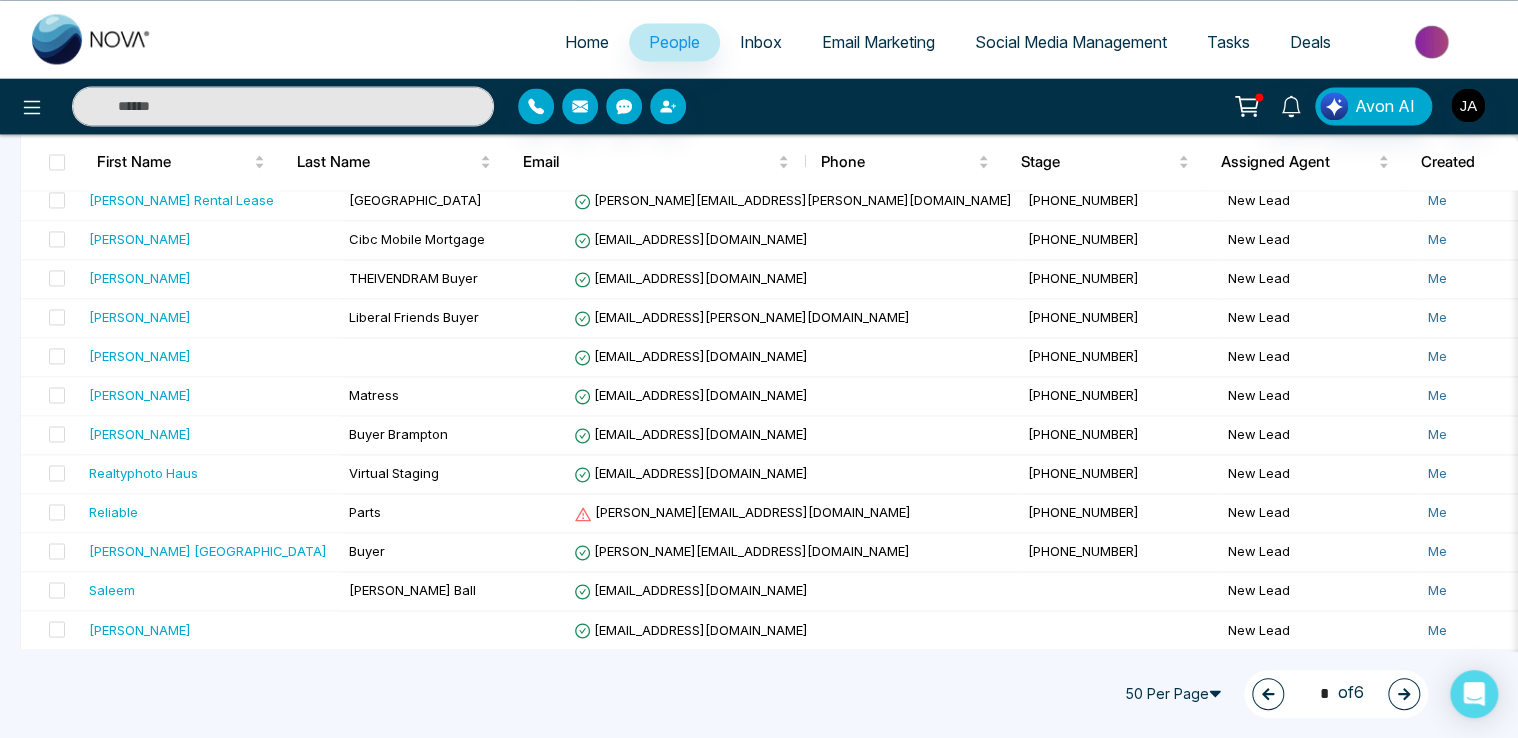 click 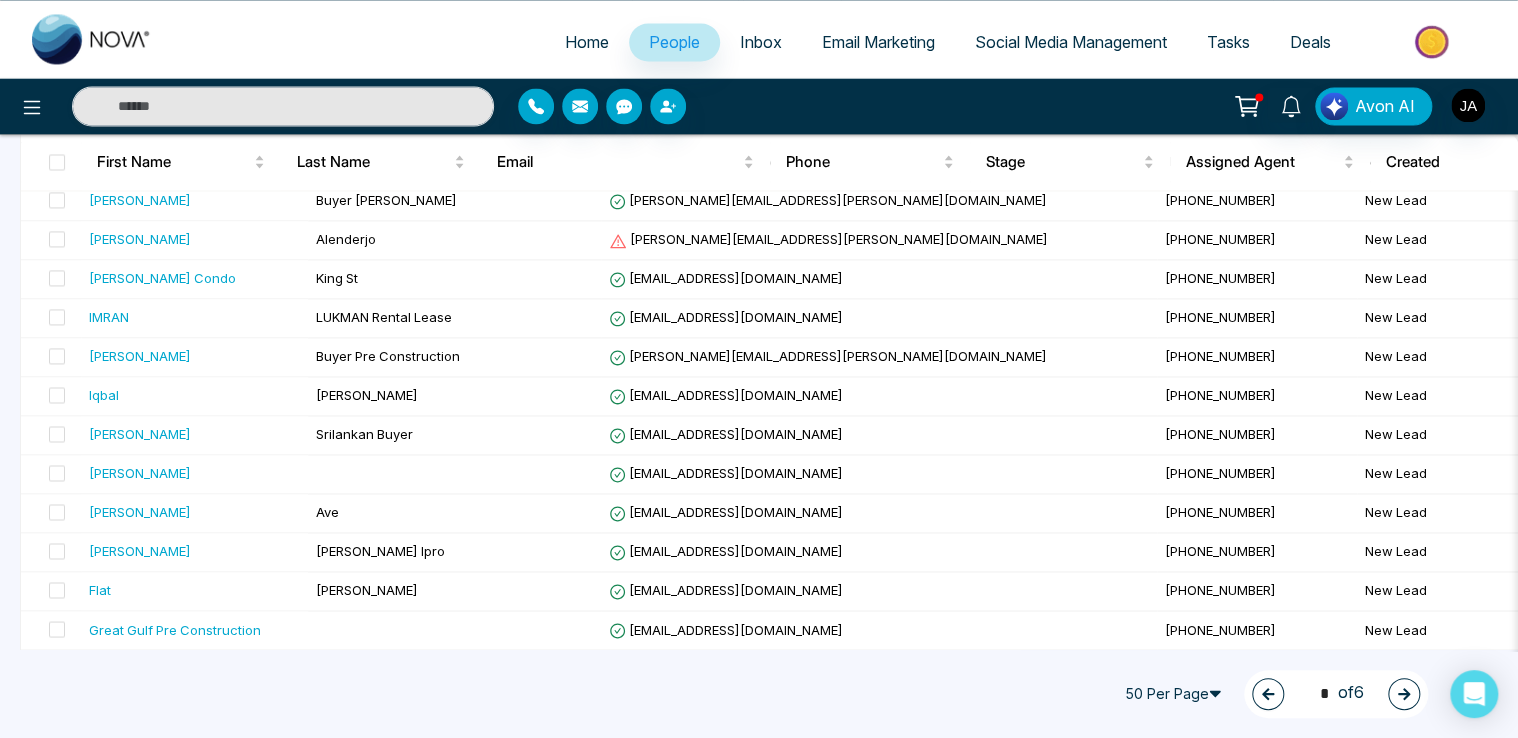 click 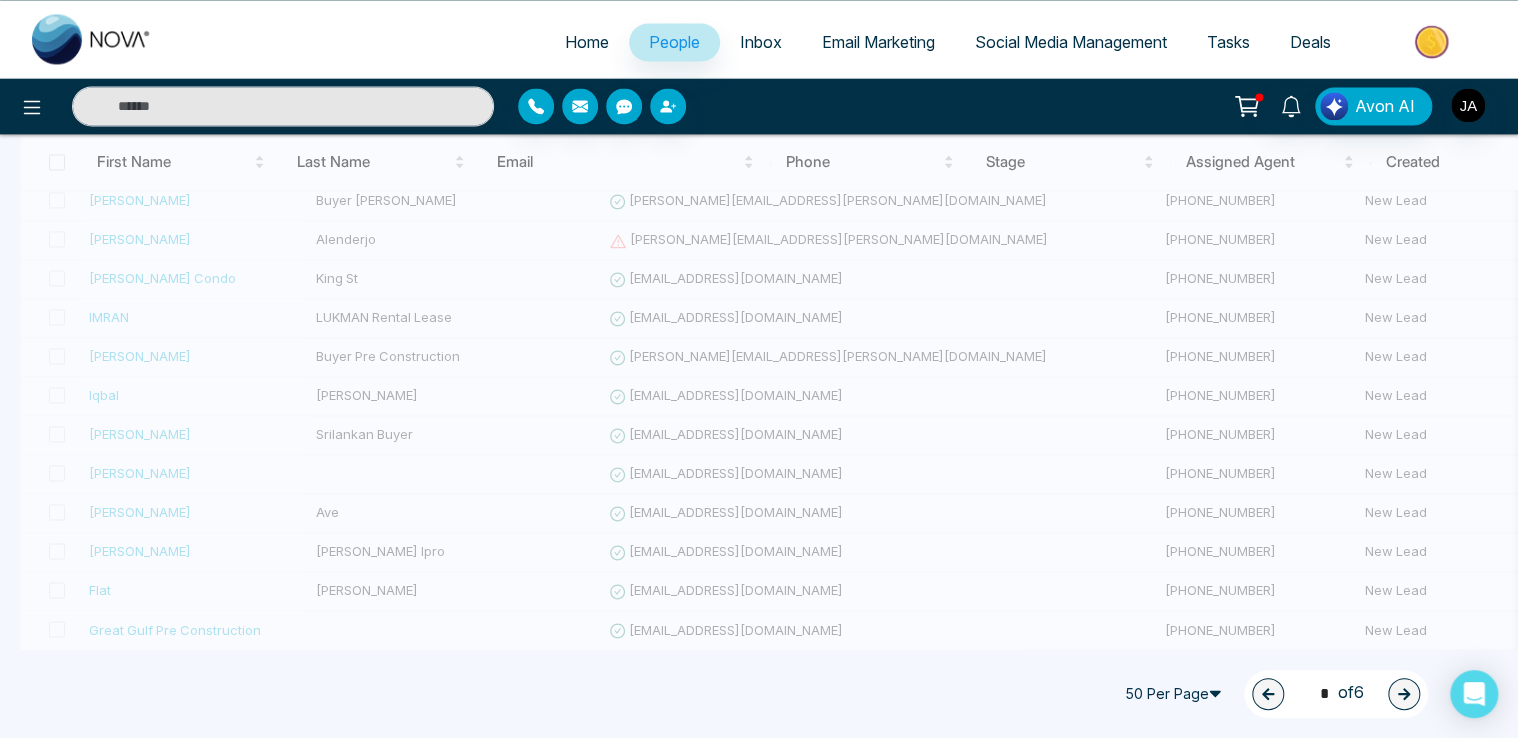 type on "*" 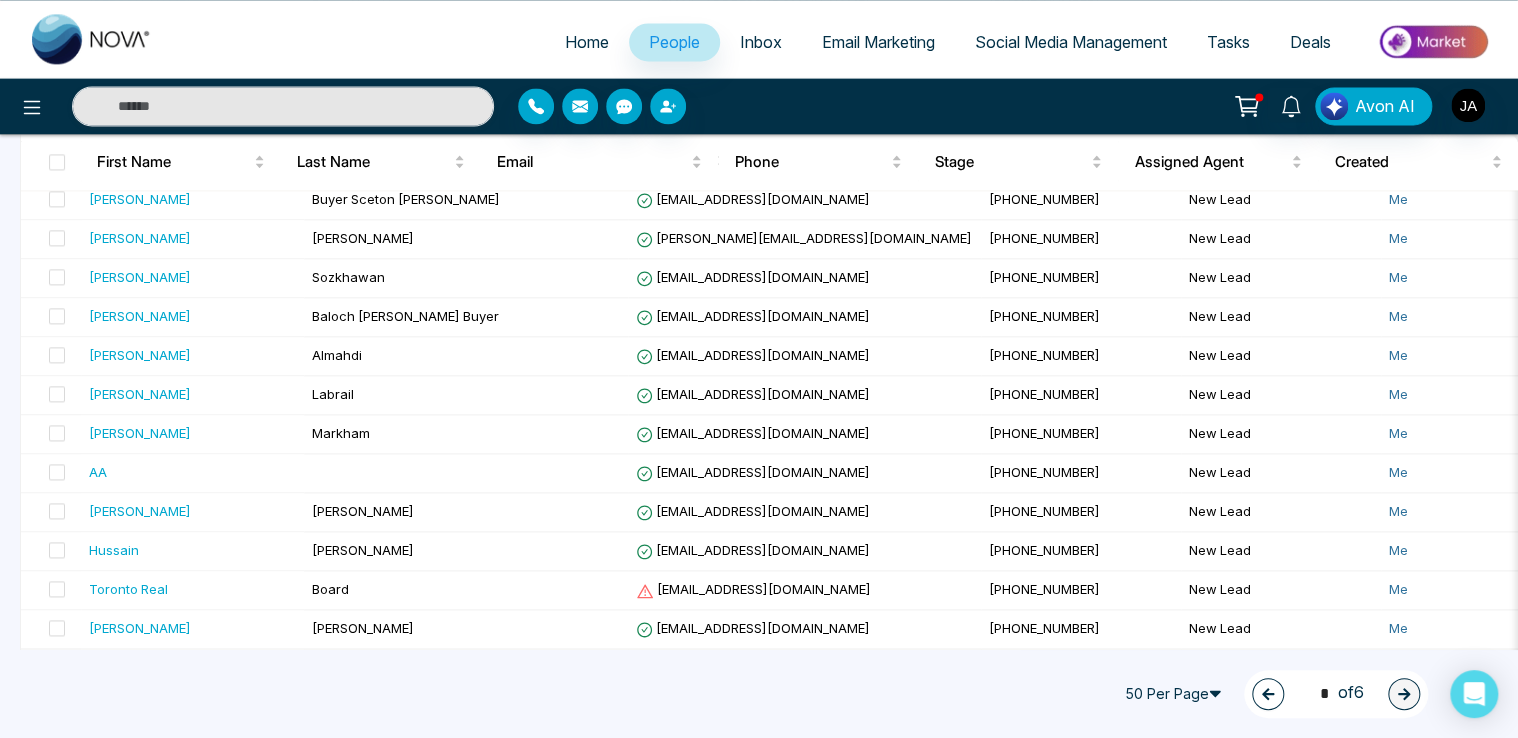 scroll, scrollTop: 1432, scrollLeft: 0, axis: vertical 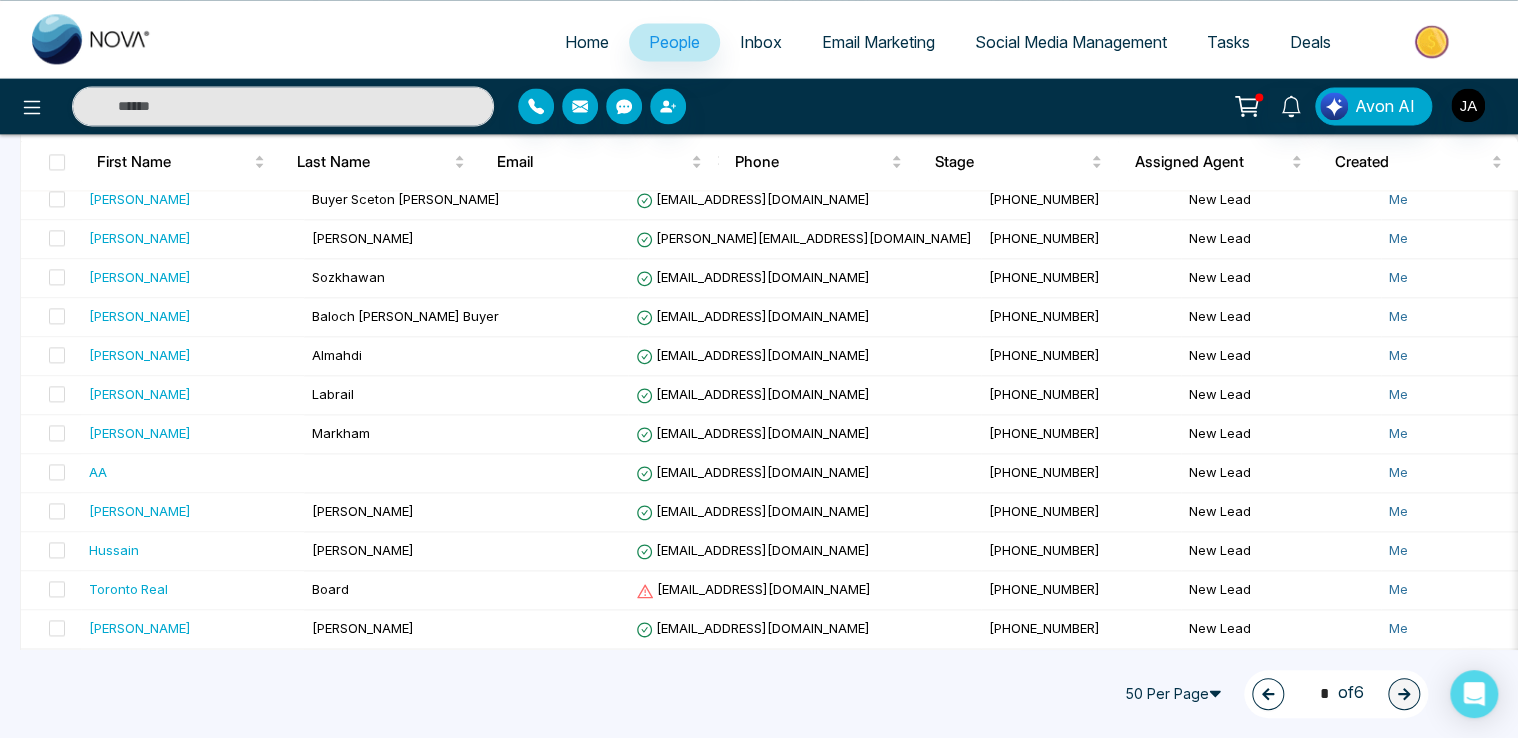 click on "Home" at bounding box center [587, 42] 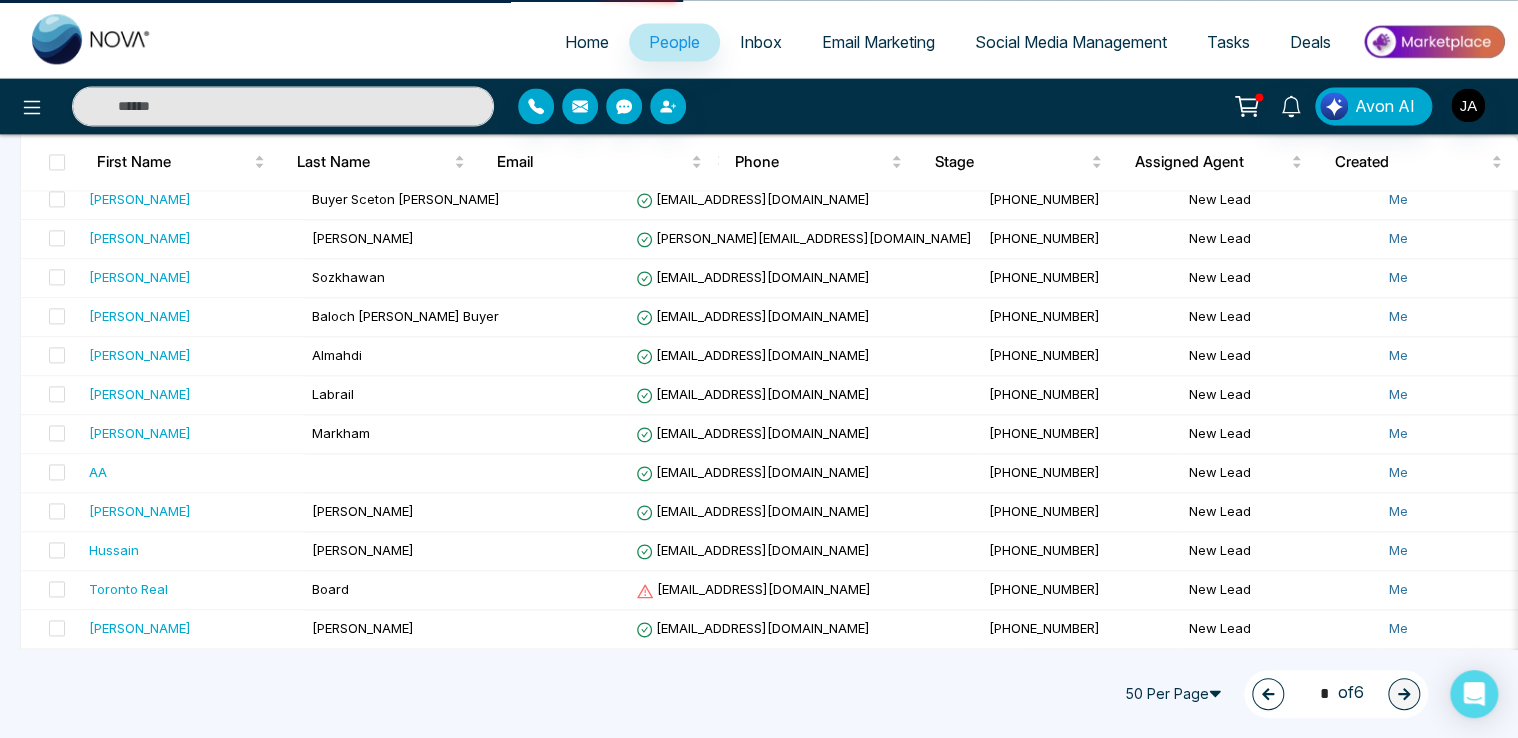 select on "*" 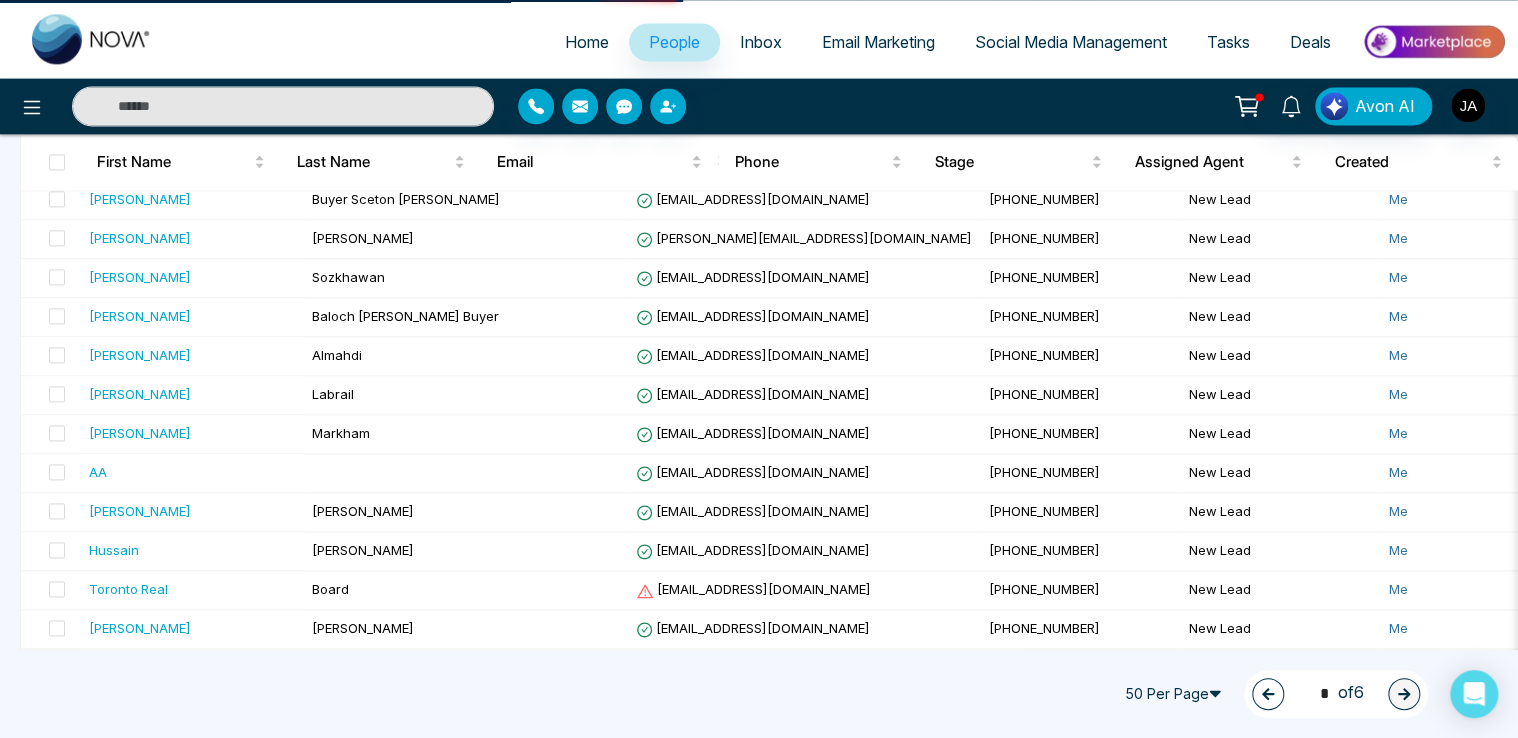 select on "*" 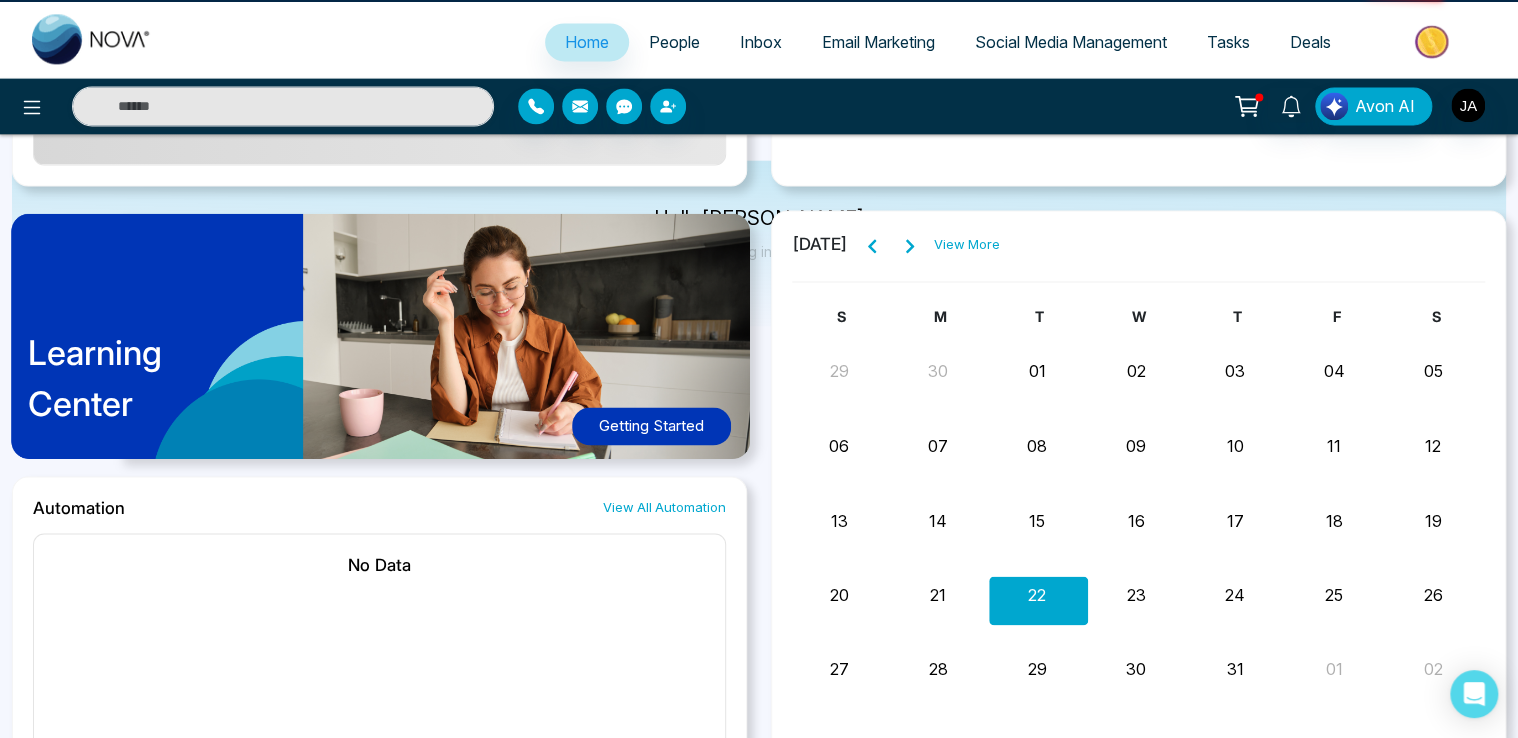 scroll, scrollTop: 0, scrollLeft: 0, axis: both 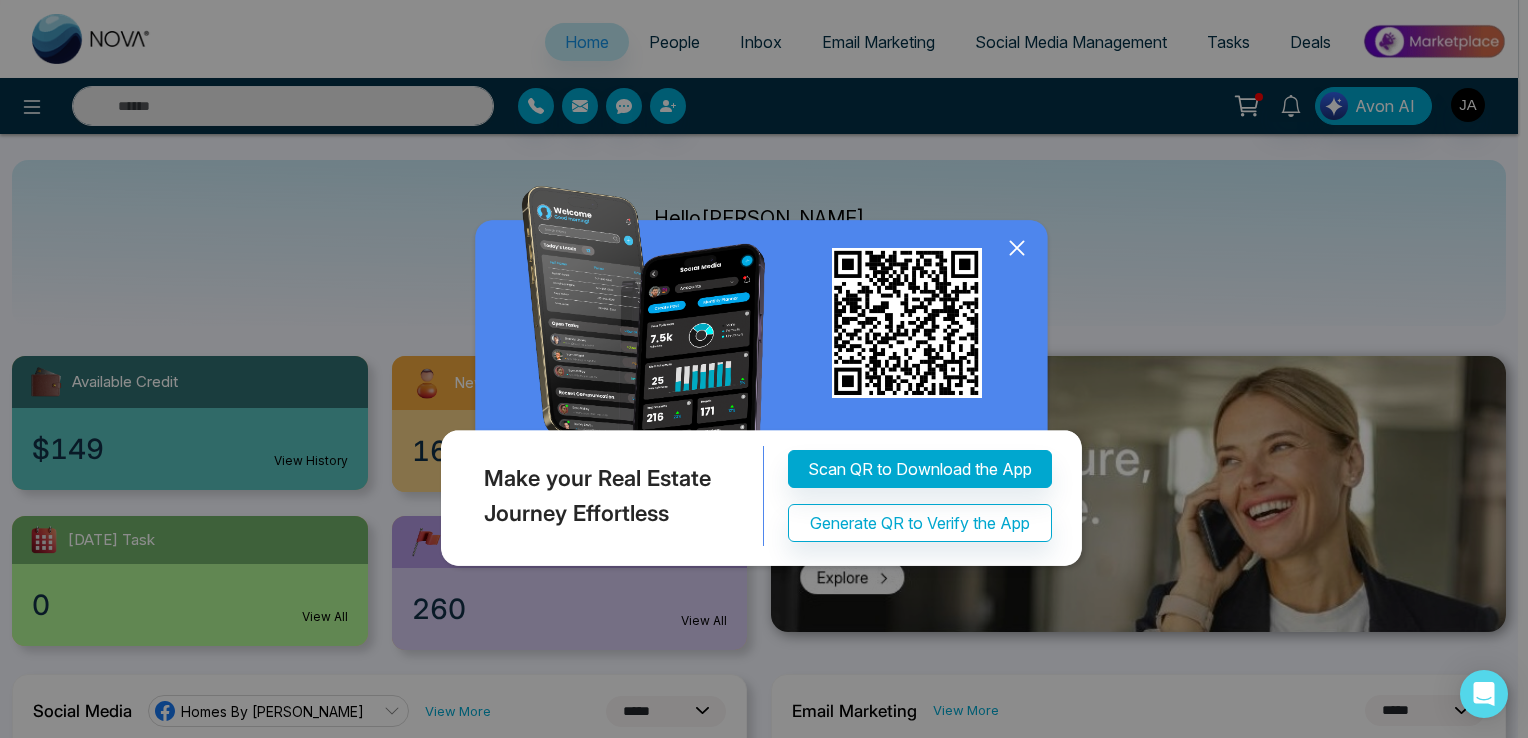 click 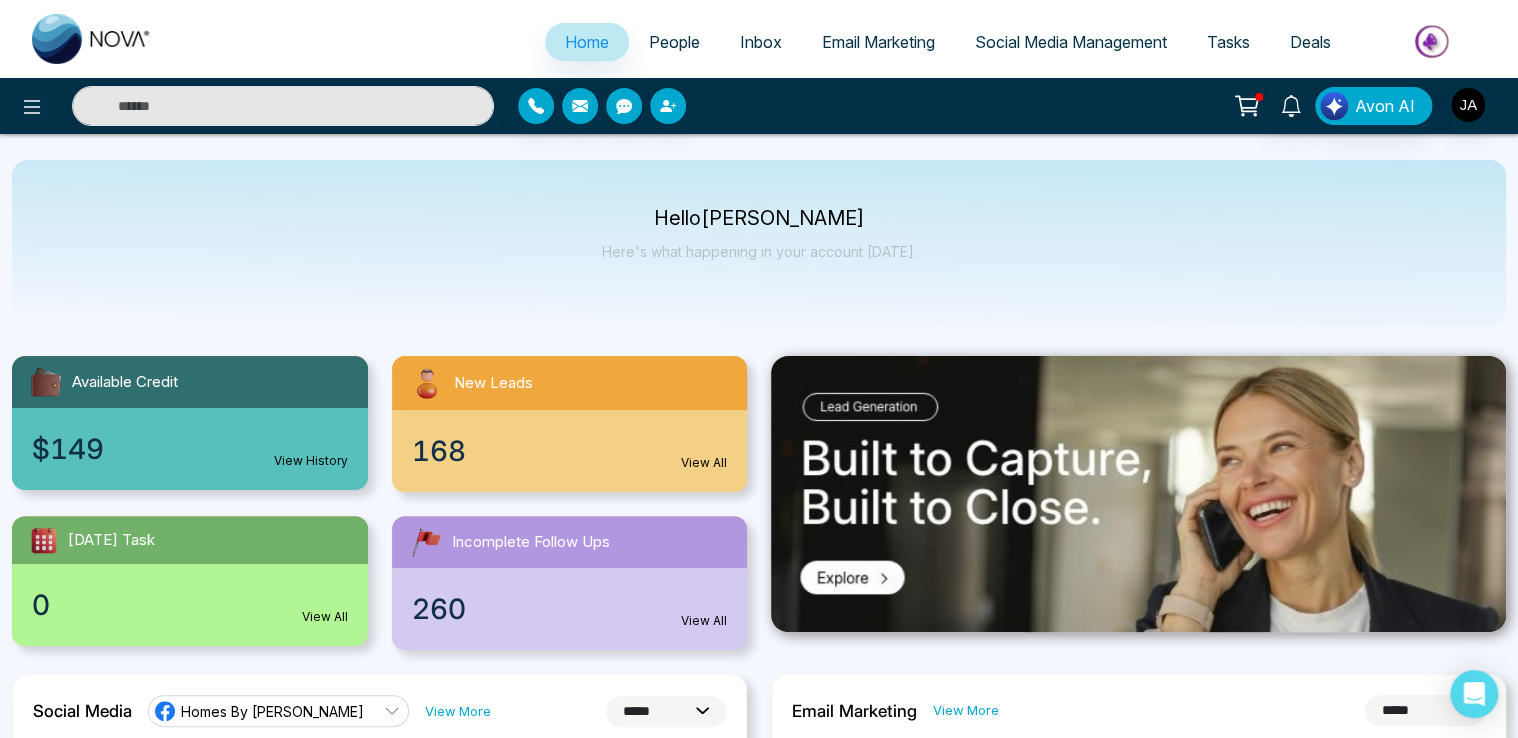 click on "View All" at bounding box center (704, 621) 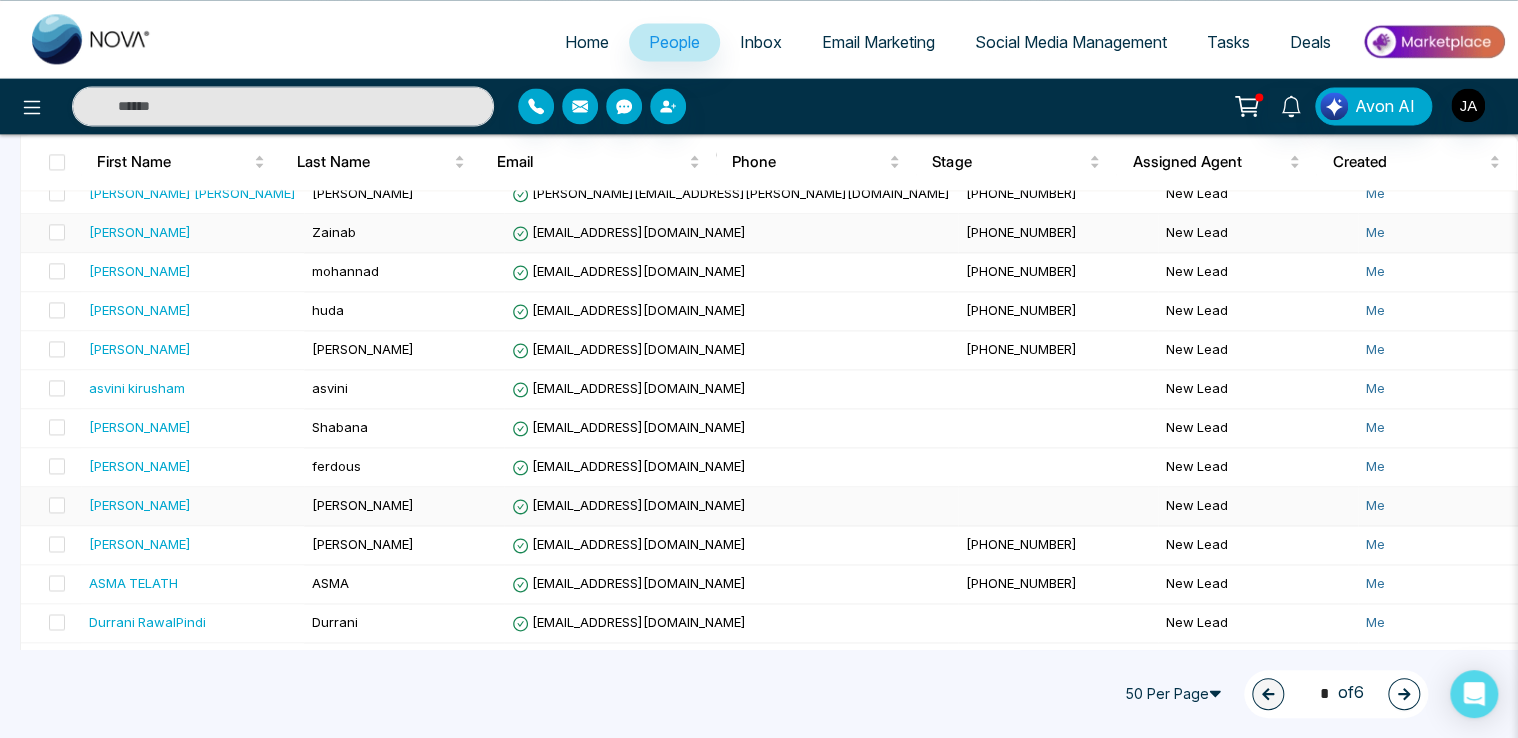 scroll, scrollTop: 1580, scrollLeft: 0, axis: vertical 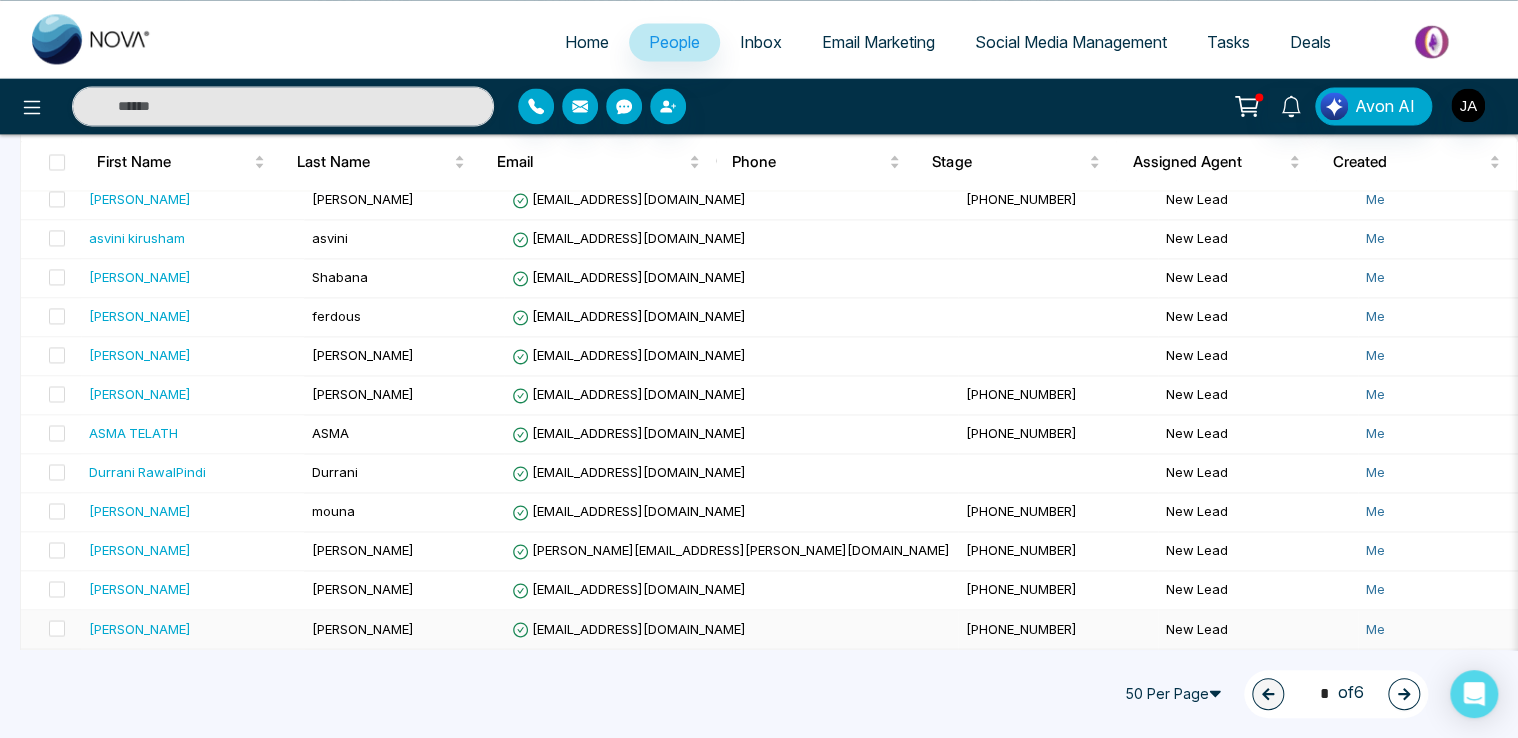 click on "[PERSON_NAME]" at bounding box center (140, 628) 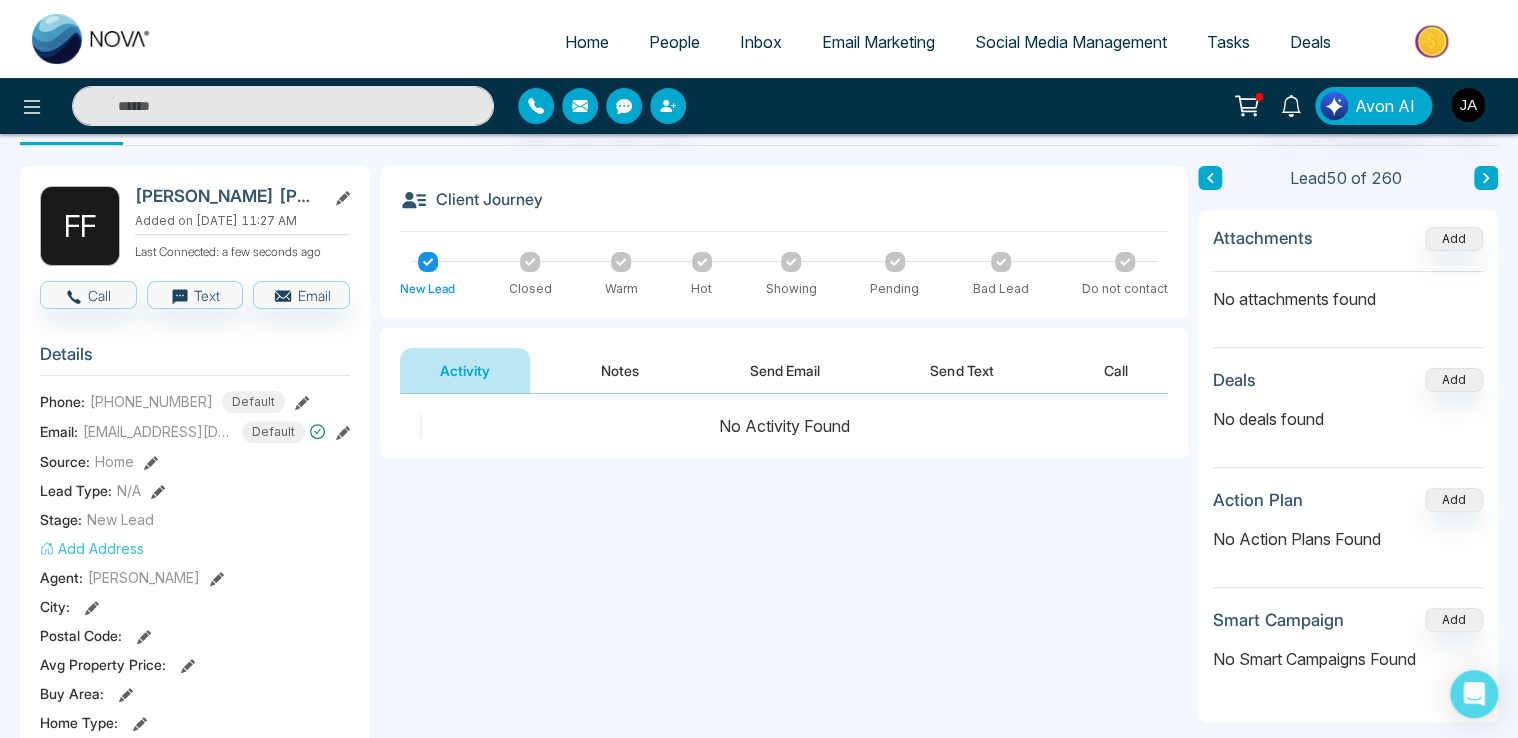 scroll, scrollTop: 0, scrollLeft: 0, axis: both 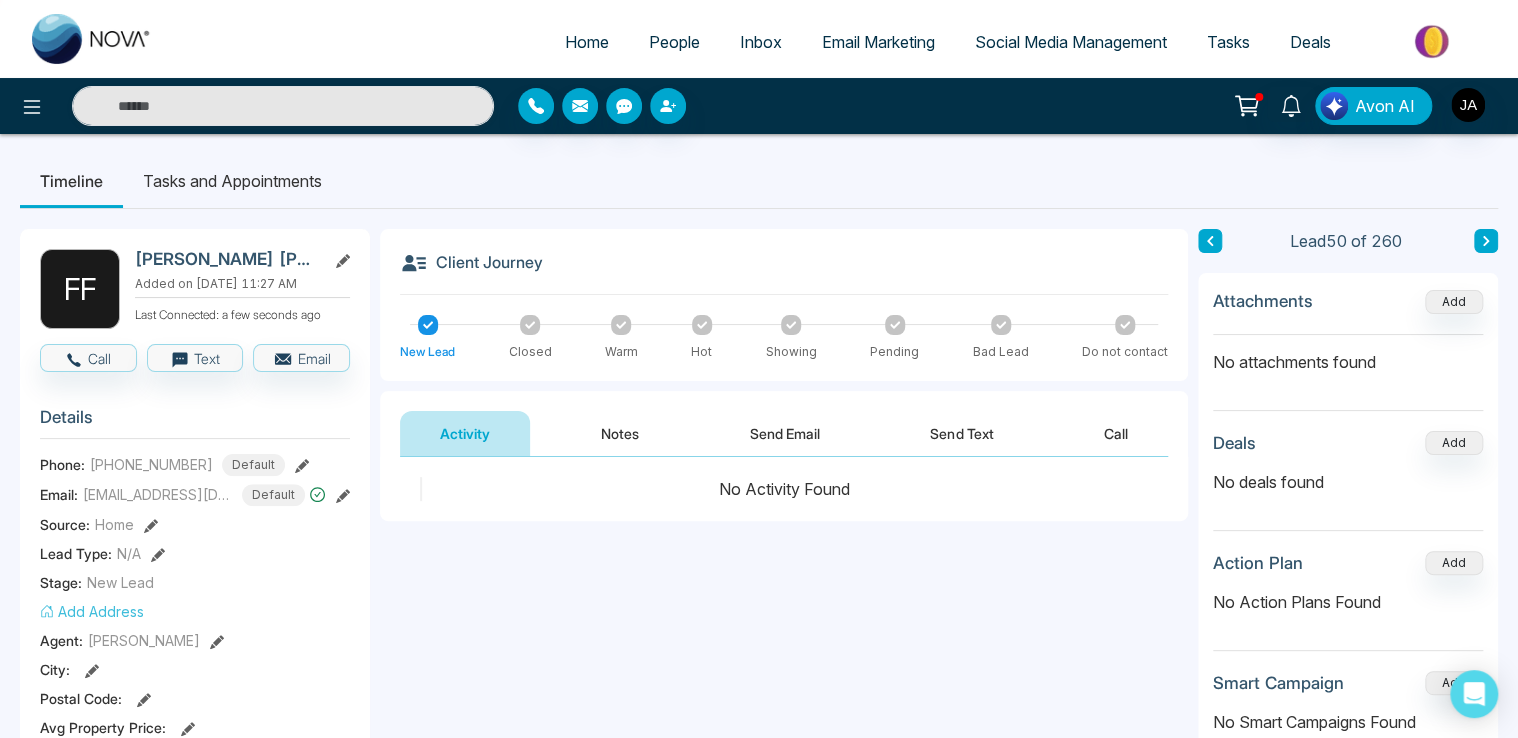 click 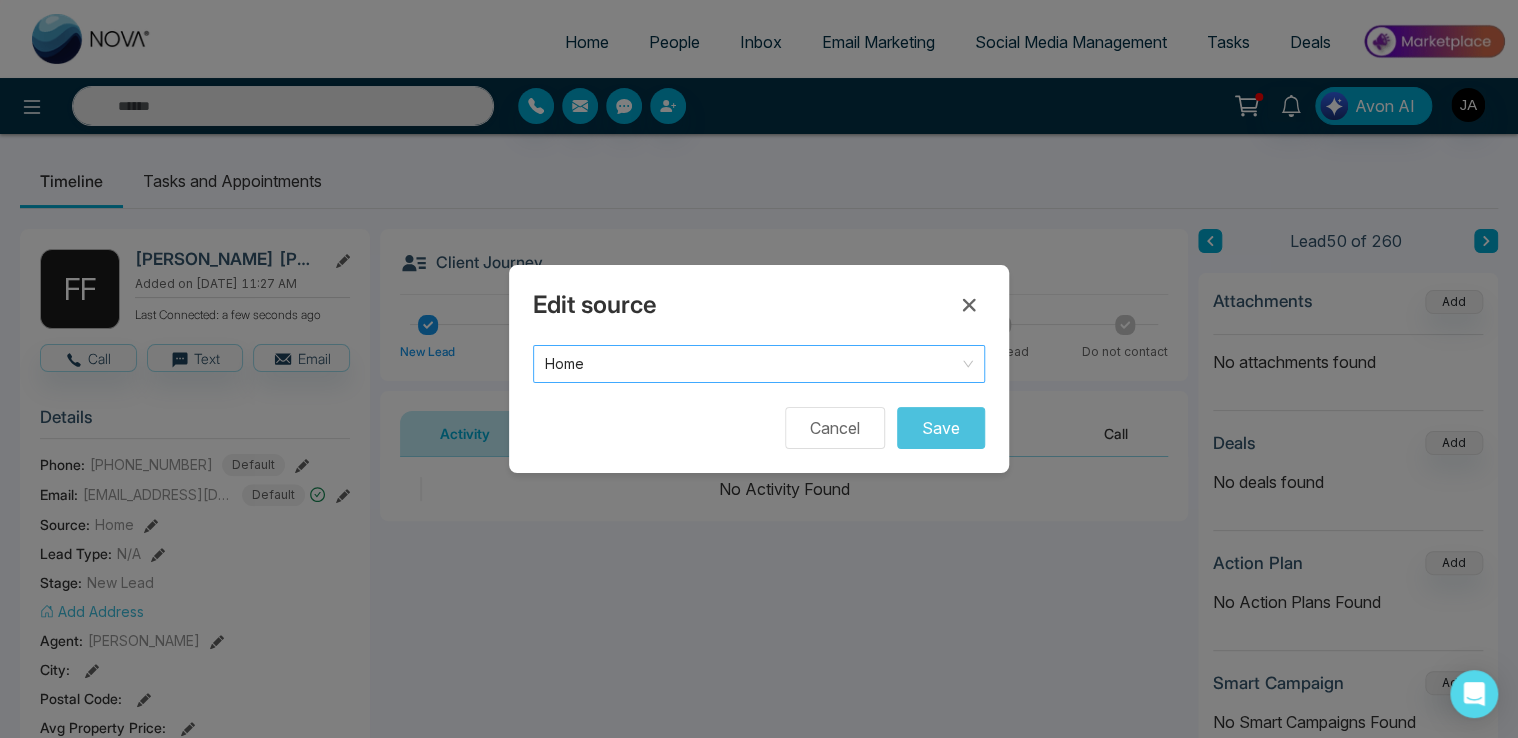 click on "Home" at bounding box center [759, 364] 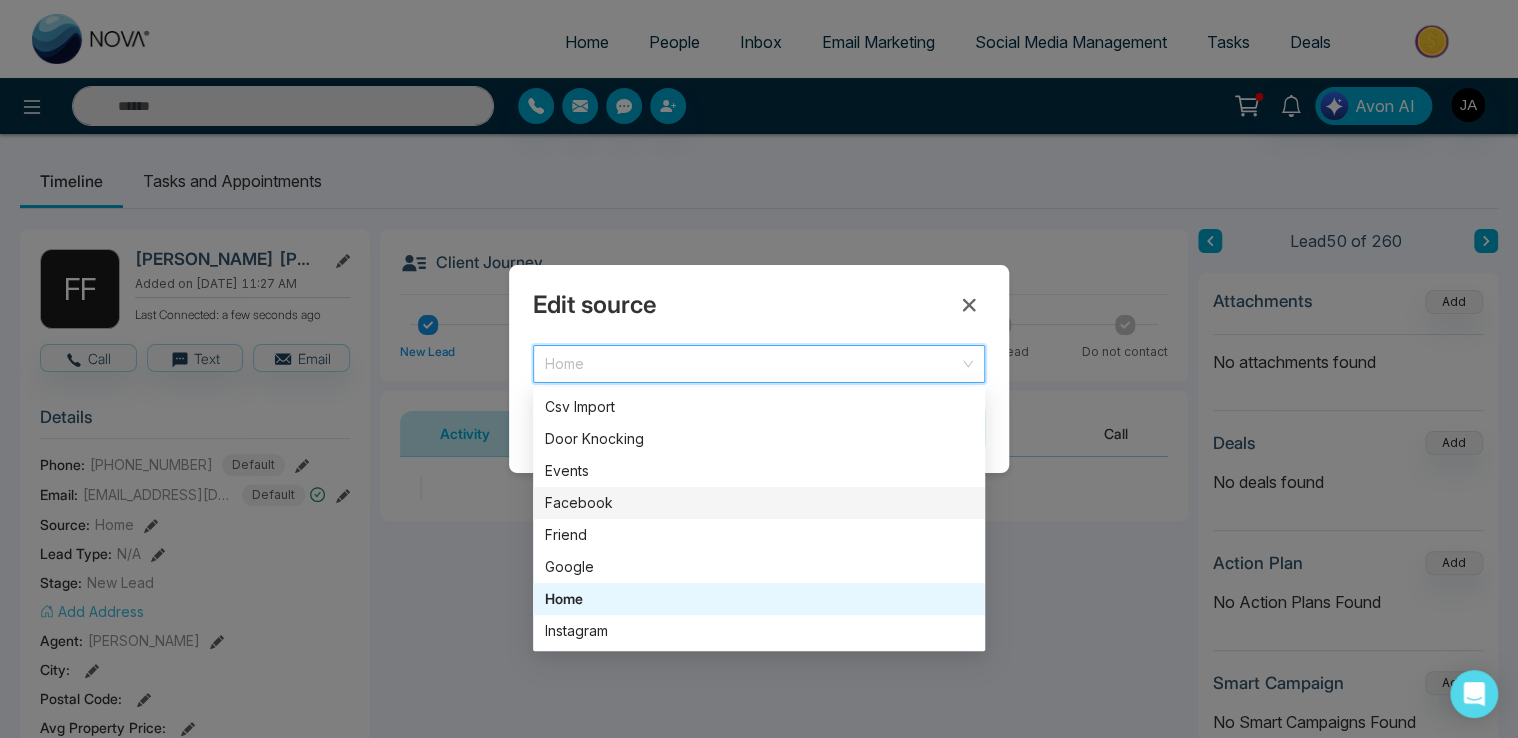click on "Facebook" at bounding box center (759, 503) 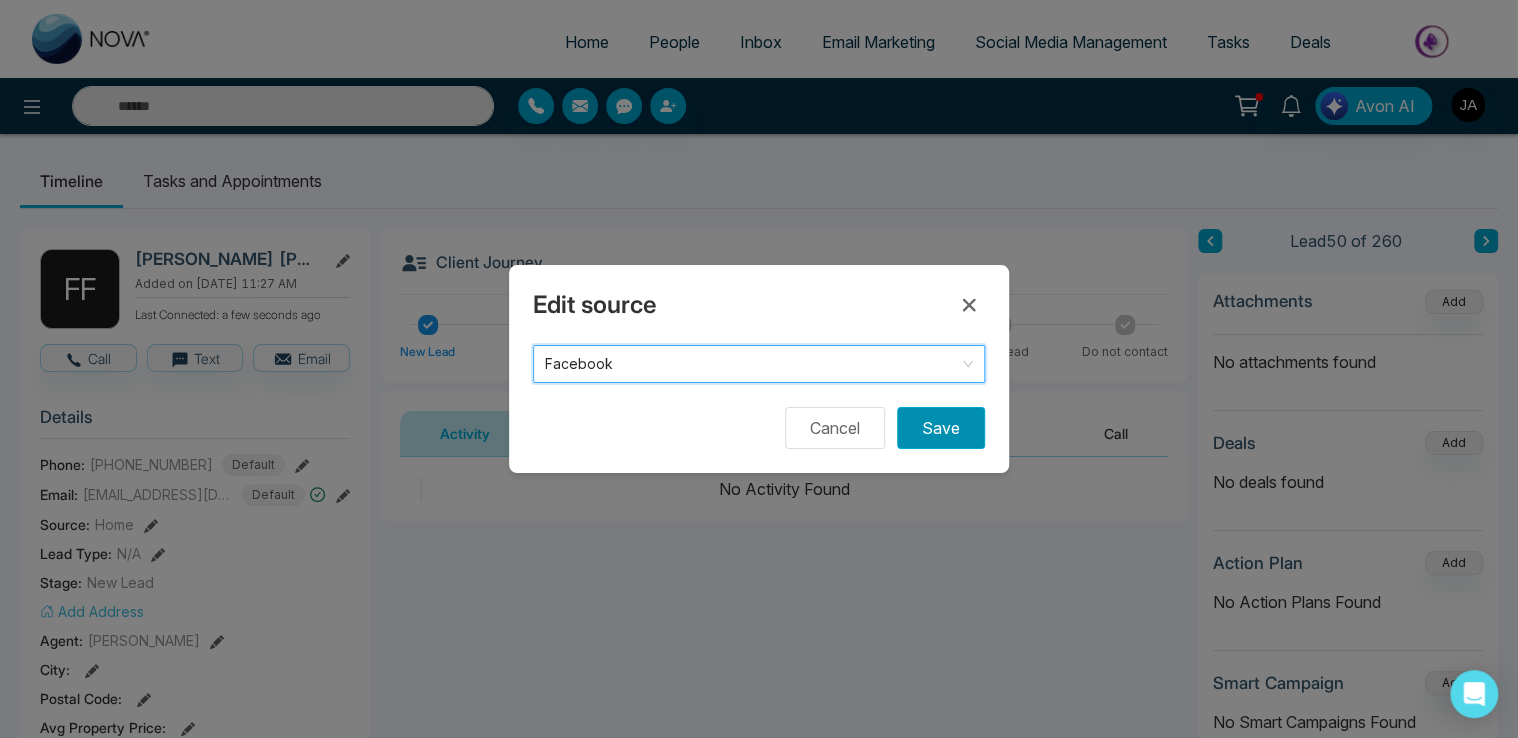 click on "Save" at bounding box center [941, 428] 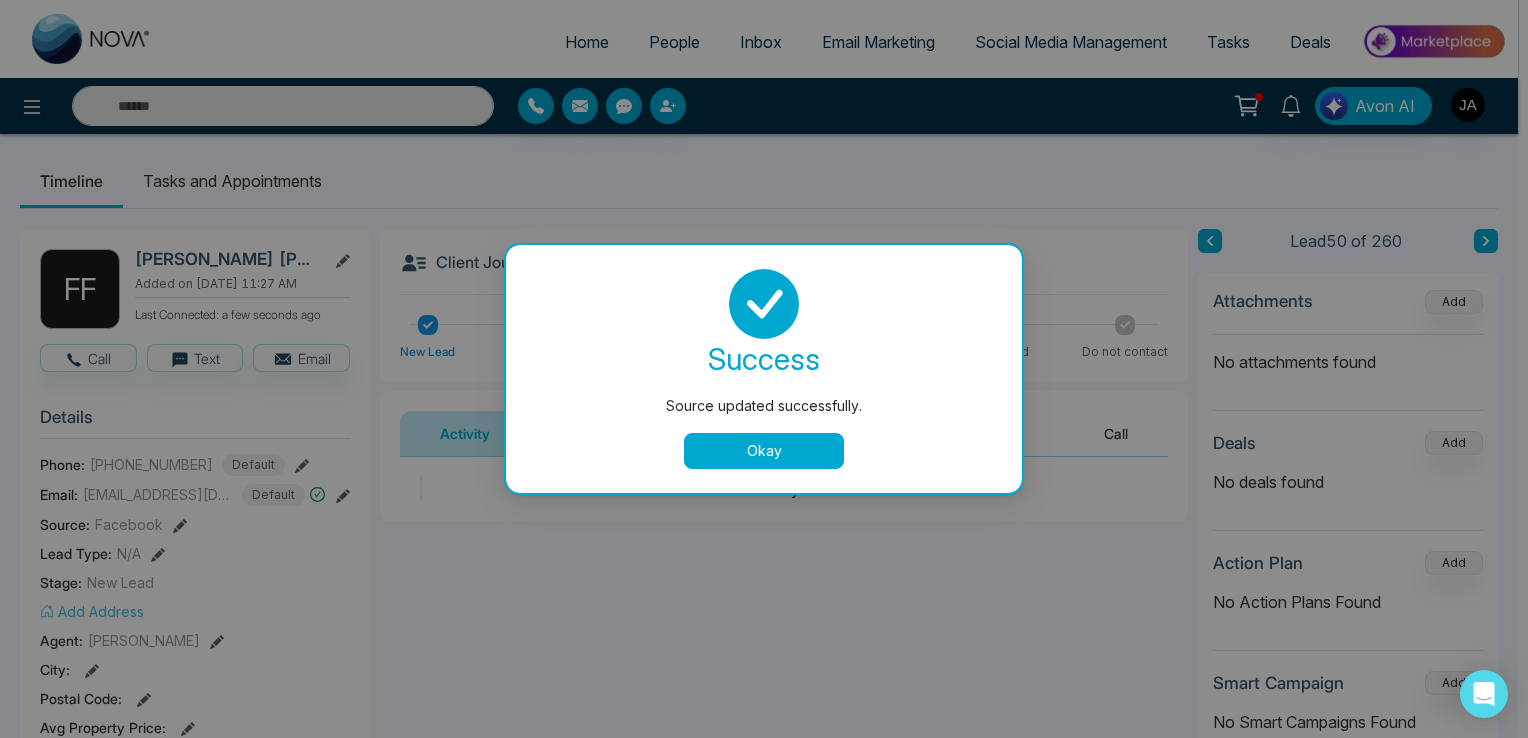 click on "Okay" at bounding box center (764, 451) 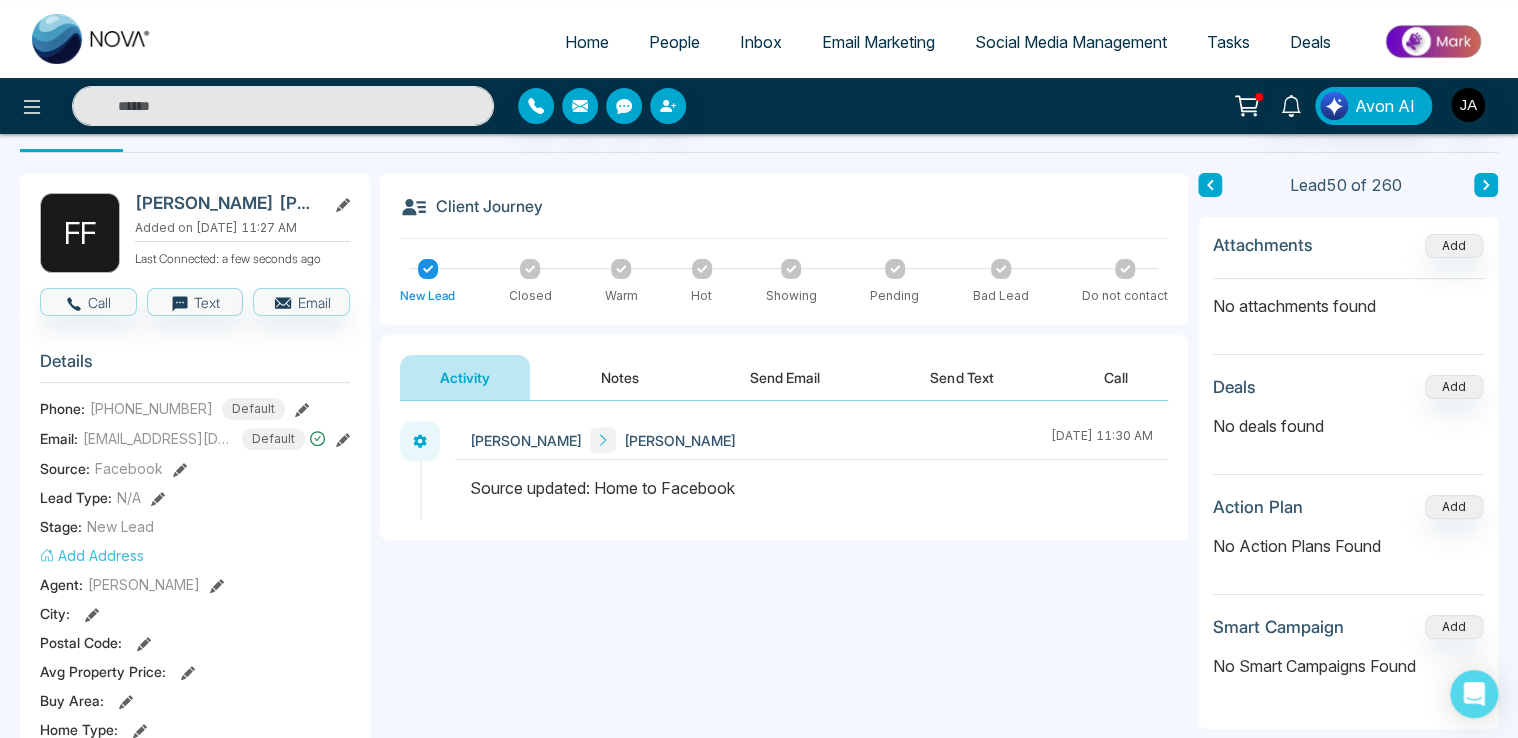 scroll, scrollTop: 0, scrollLeft: 0, axis: both 